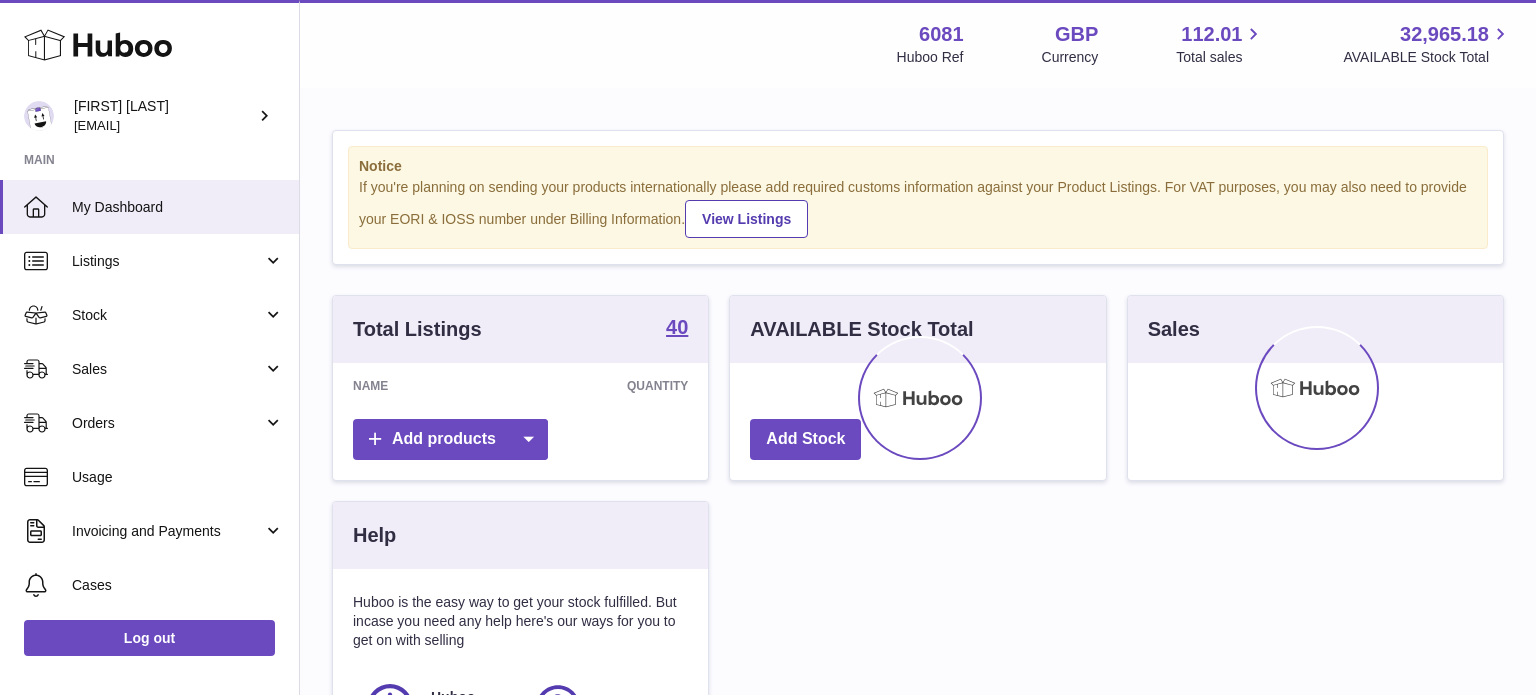 scroll, scrollTop: 0, scrollLeft: 0, axis: both 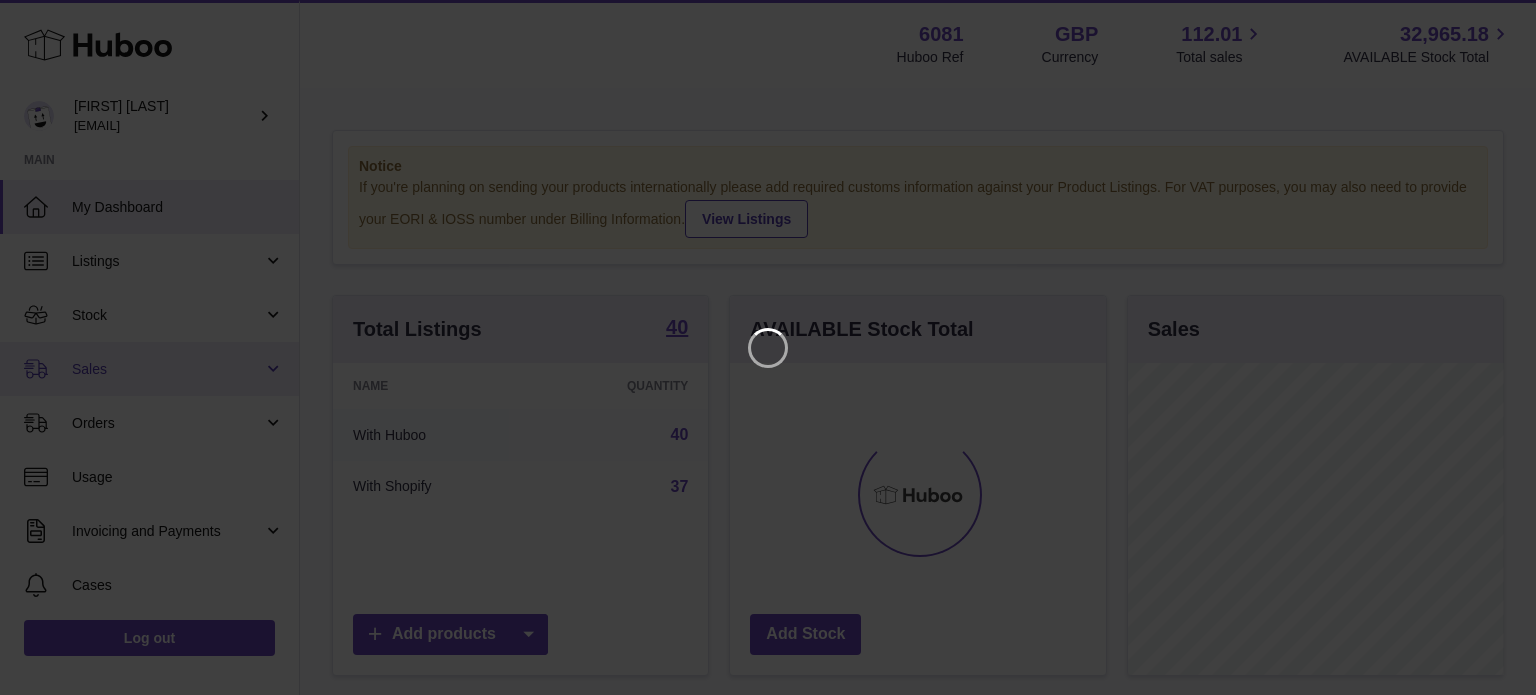 click at bounding box center [768, 347] 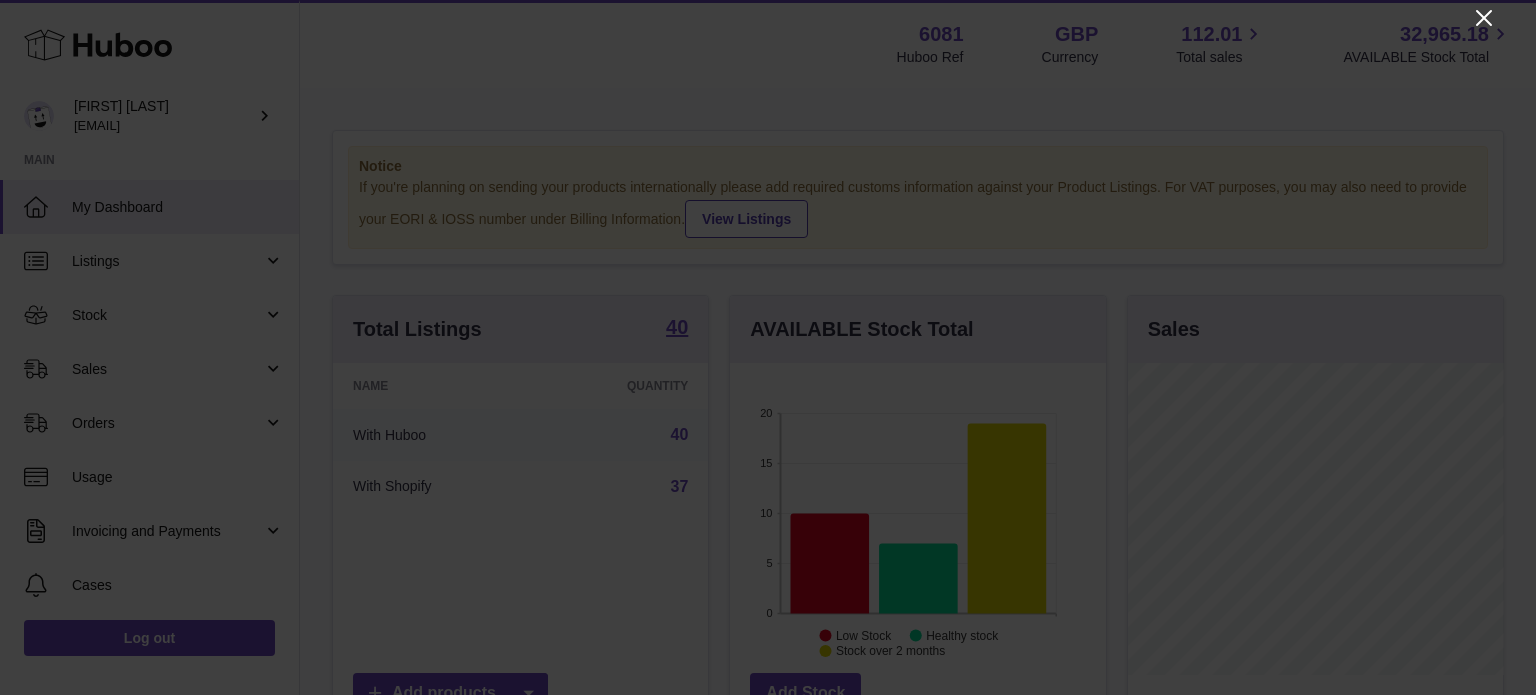 click 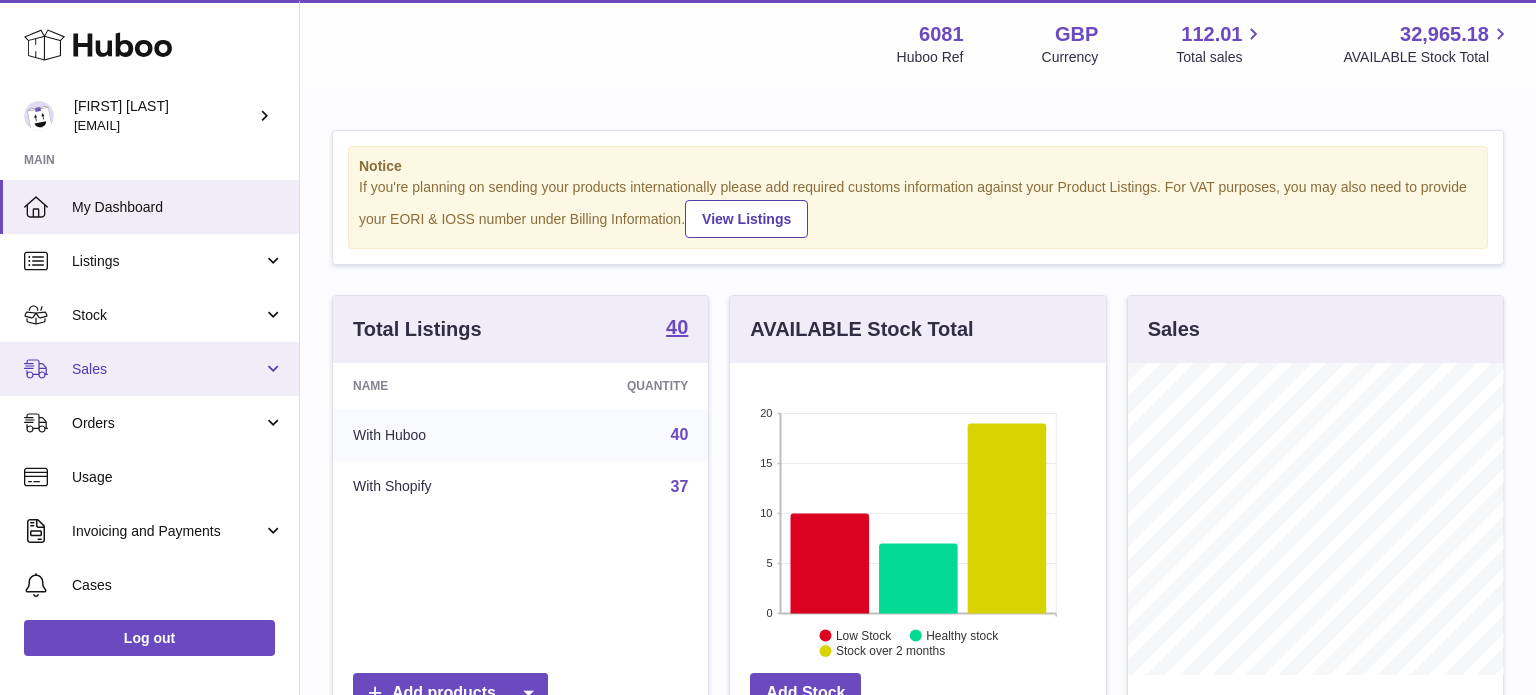 click on "Sales" at bounding box center (167, 369) 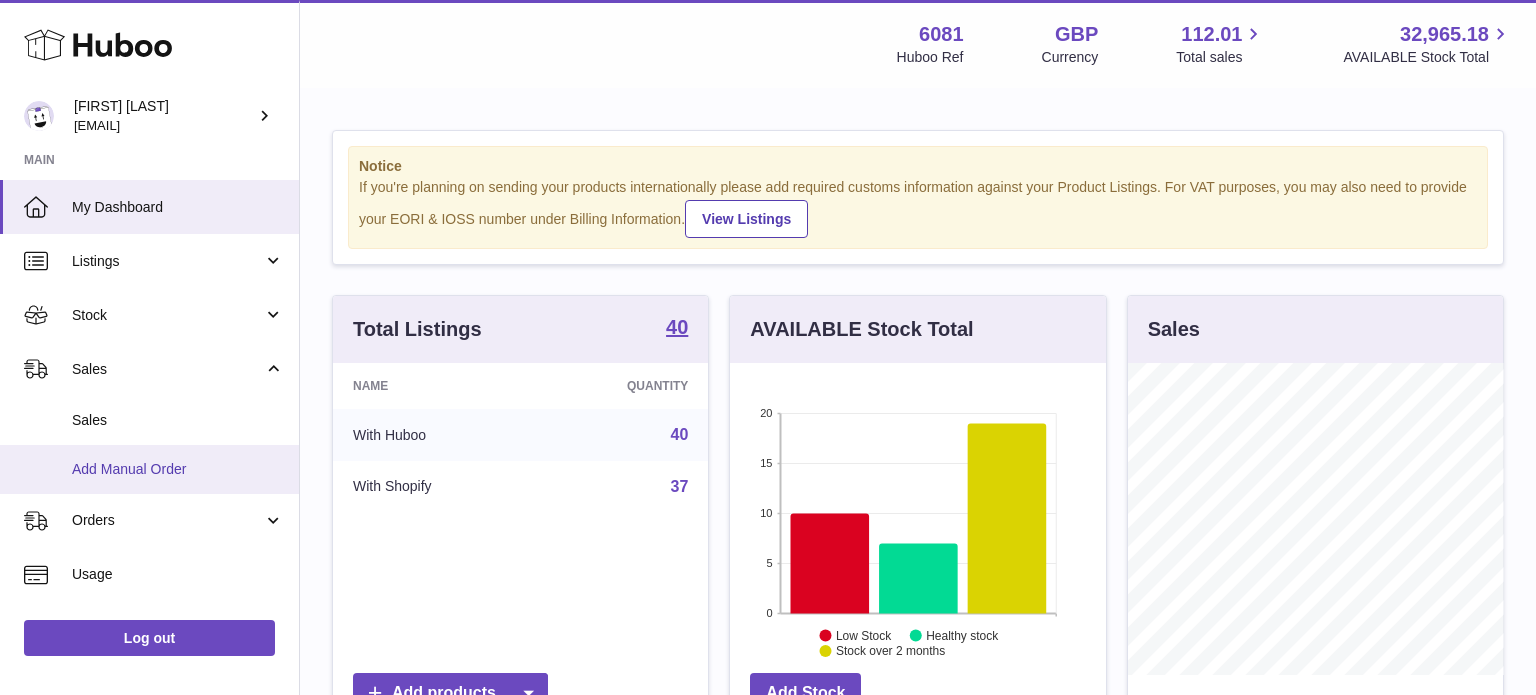 click on "Add Manual Order" at bounding box center (178, 469) 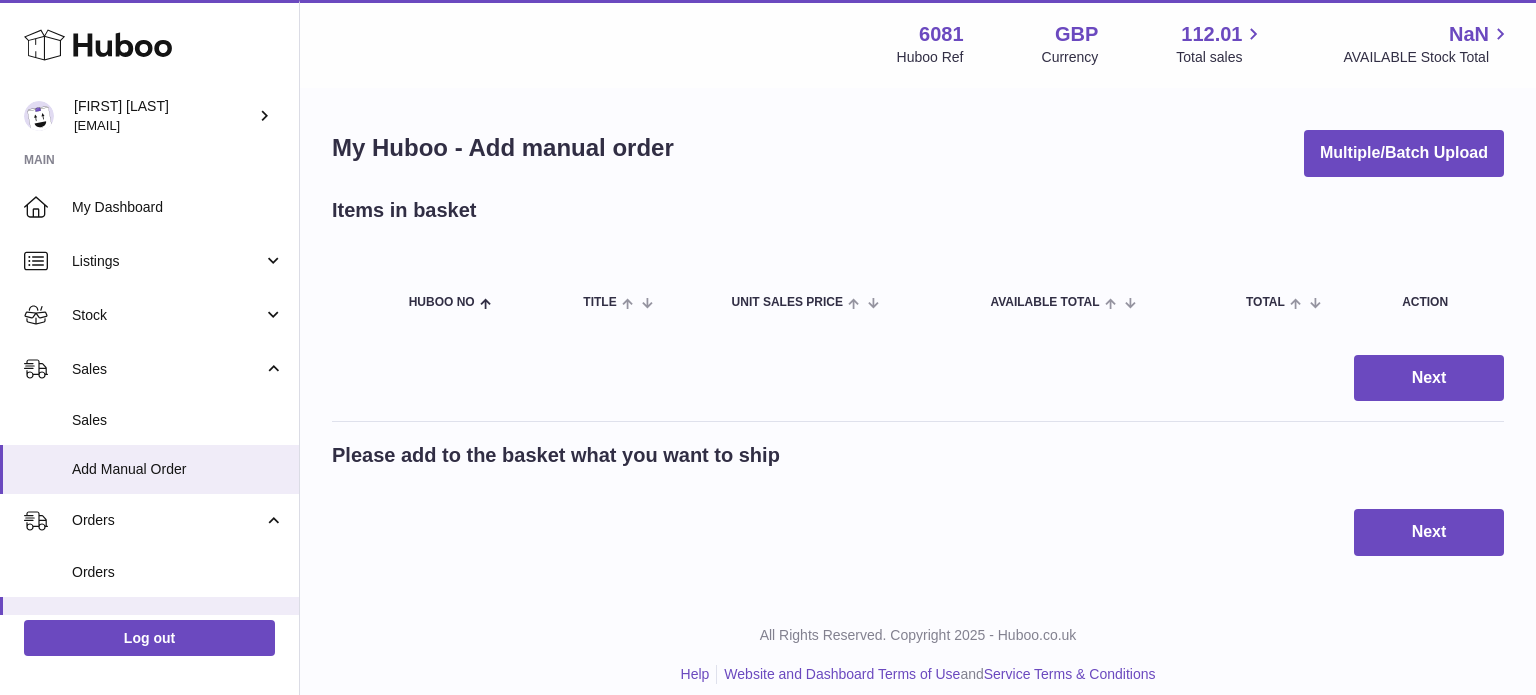 scroll, scrollTop: 0, scrollLeft: 0, axis: both 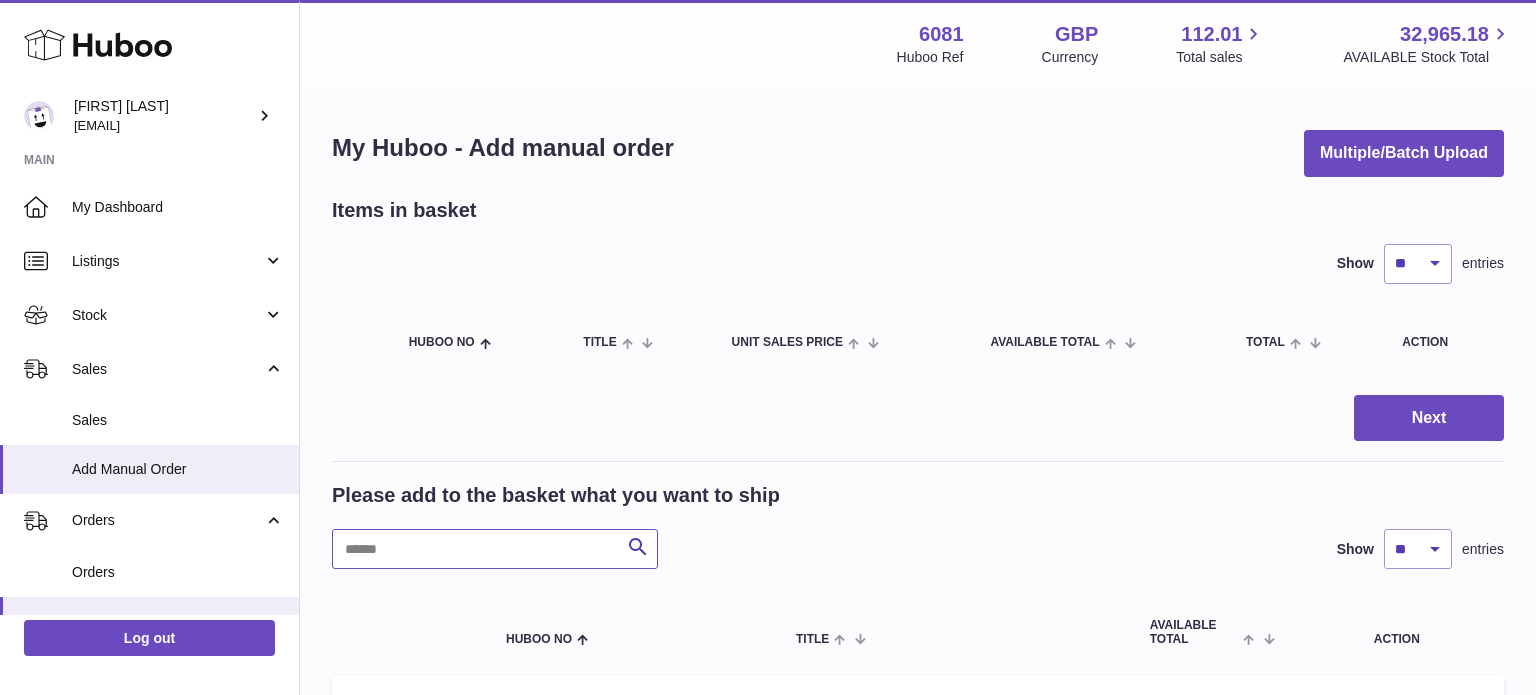click at bounding box center [495, 549] 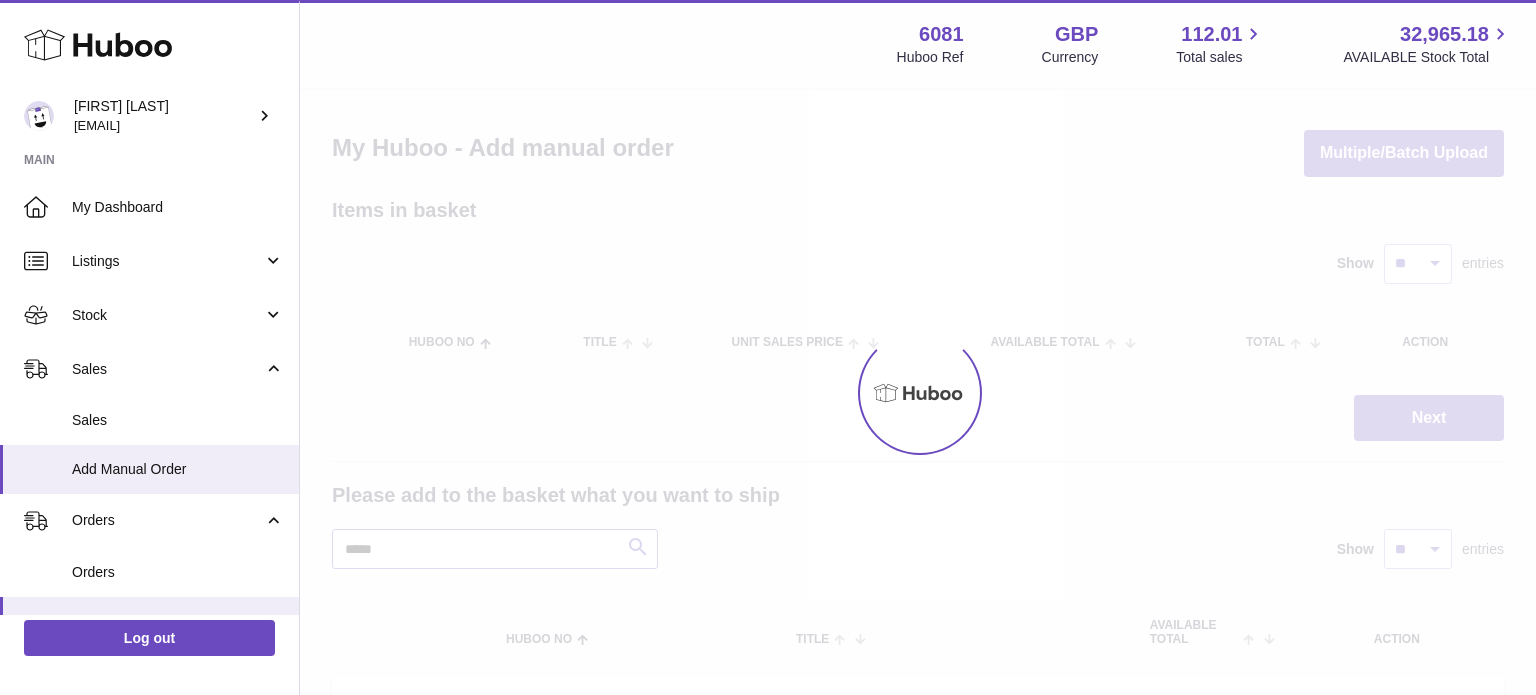 type on "*****" 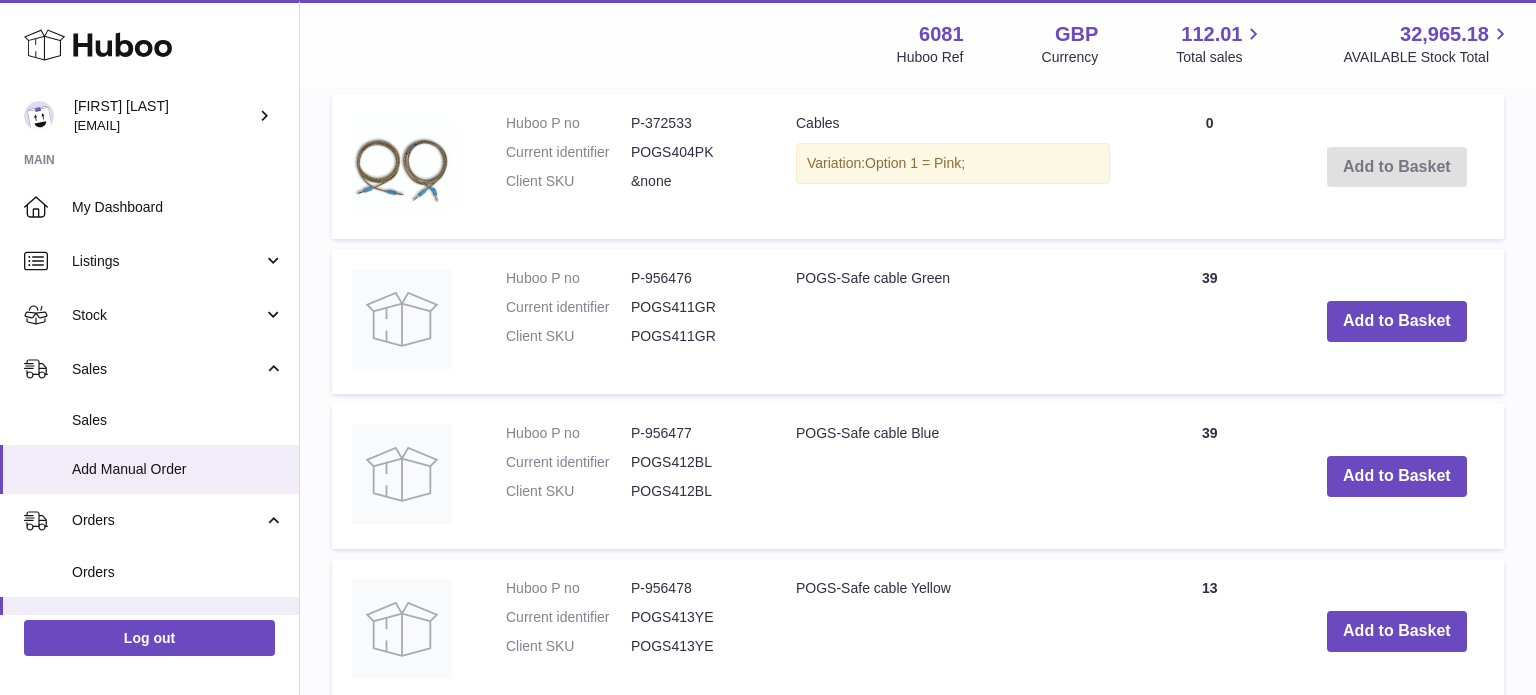 scroll, scrollTop: 1049, scrollLeft: 0, axis: vertical 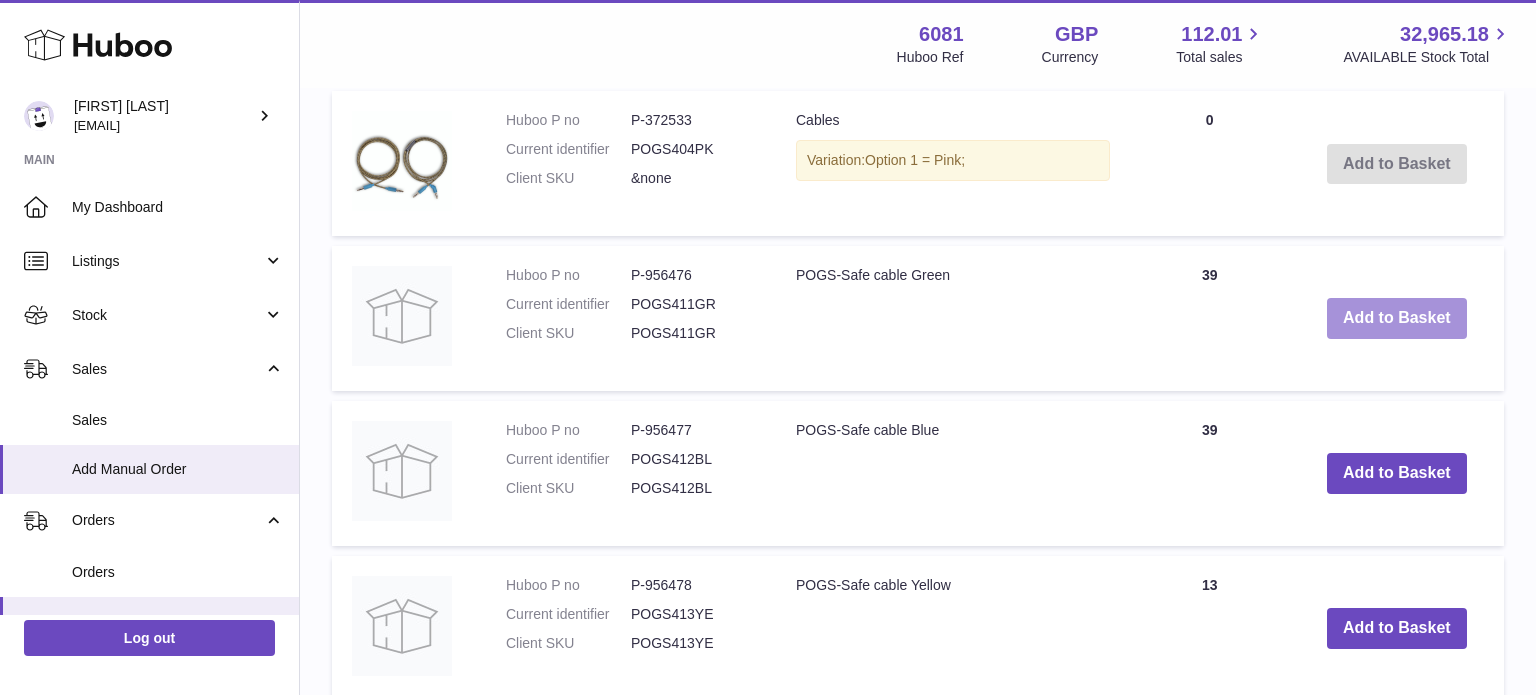 click on "Add to Basket" at bounding box center (1397, 318) 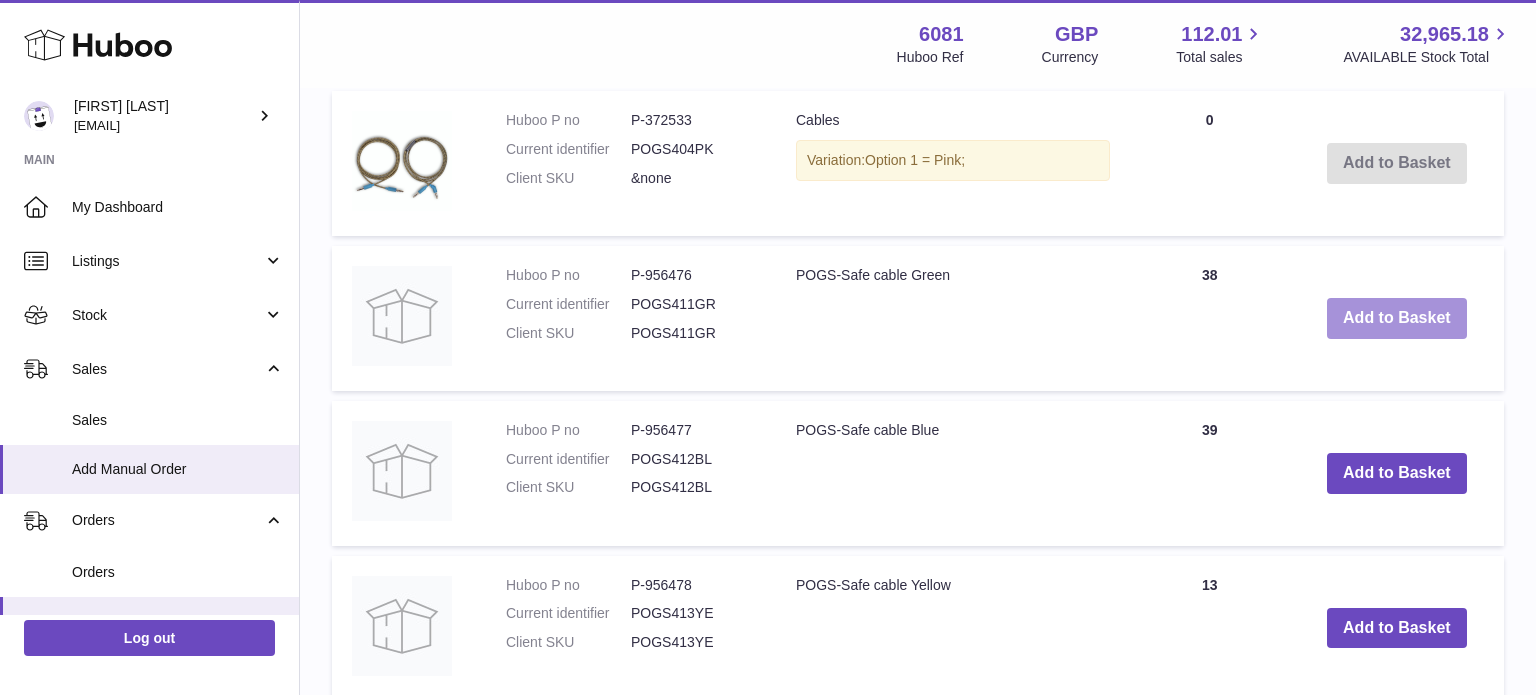 scroll, scrollTop: 0, scrollLeft: 0, axis: both 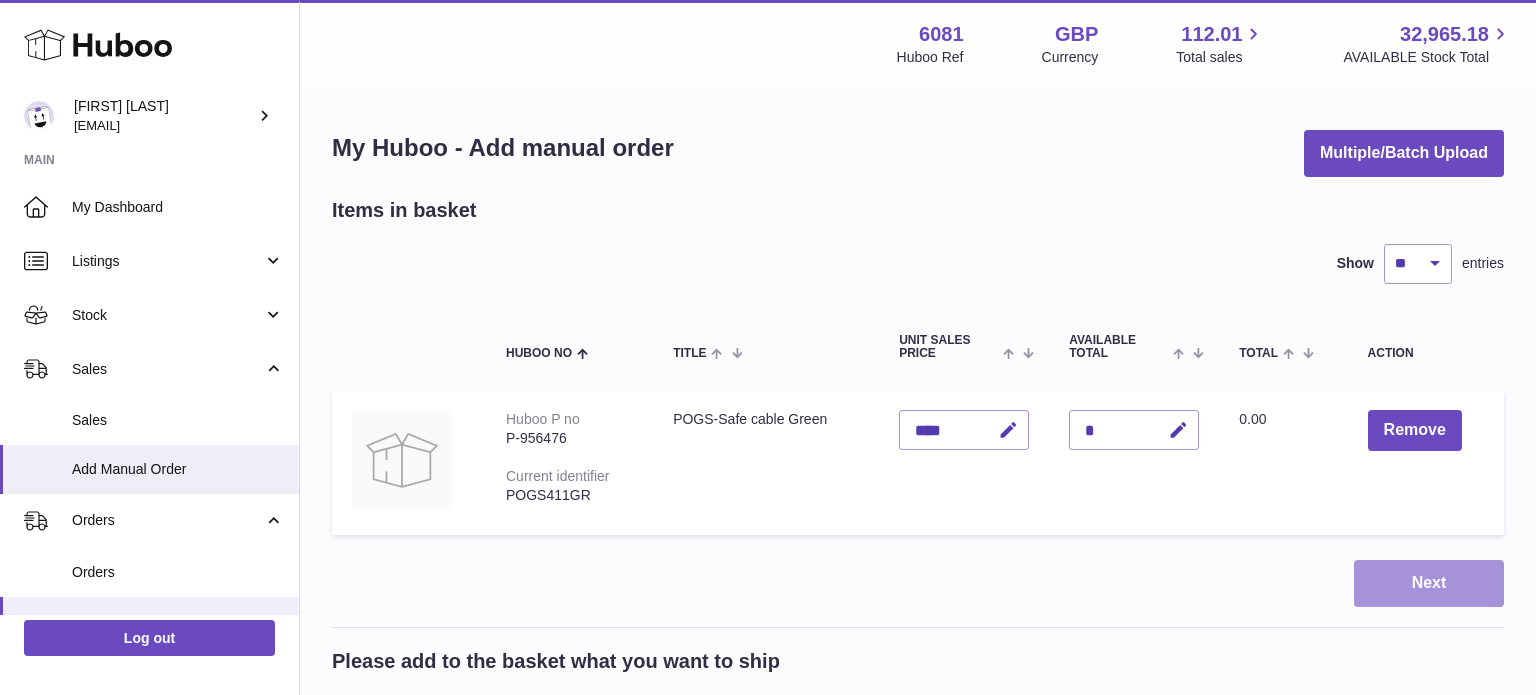 click on "Next" at bounding box center [1429, 583] 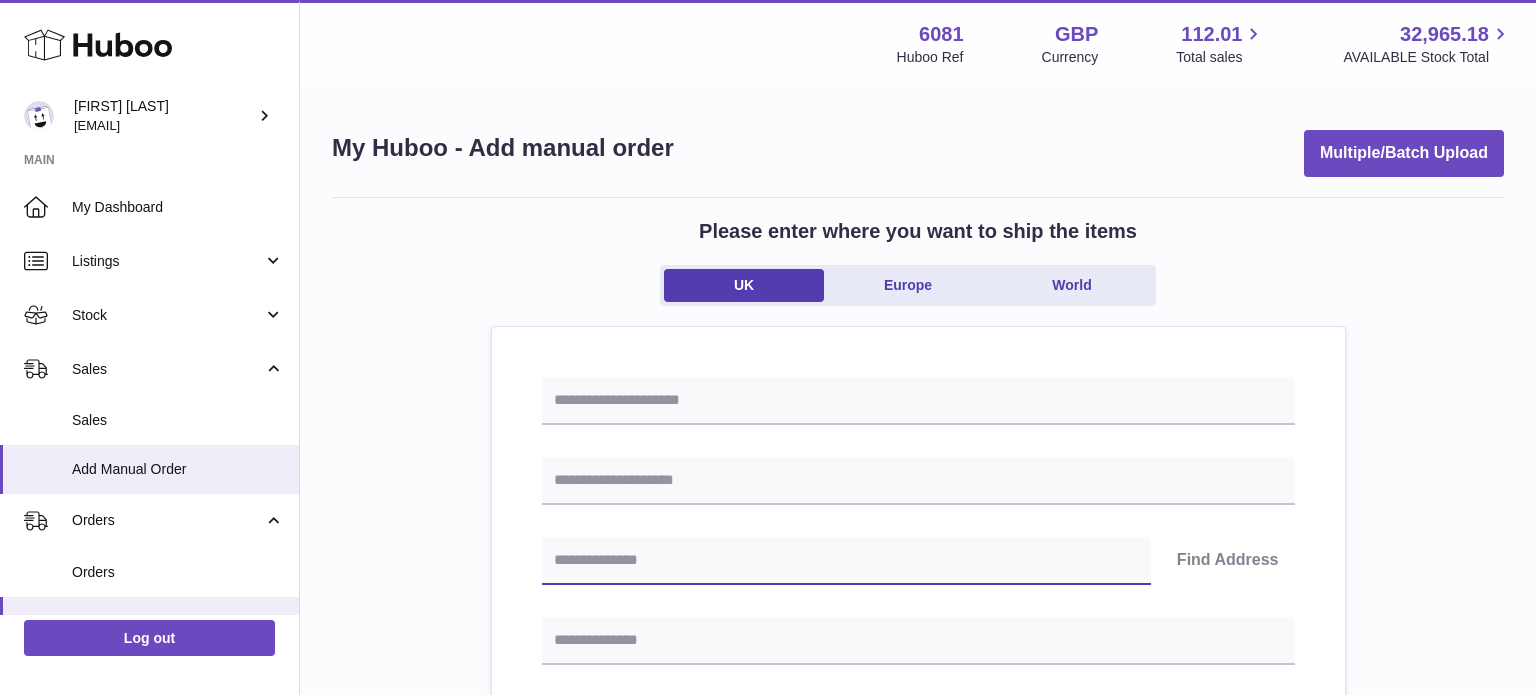 click at bounding box center [846, 561] 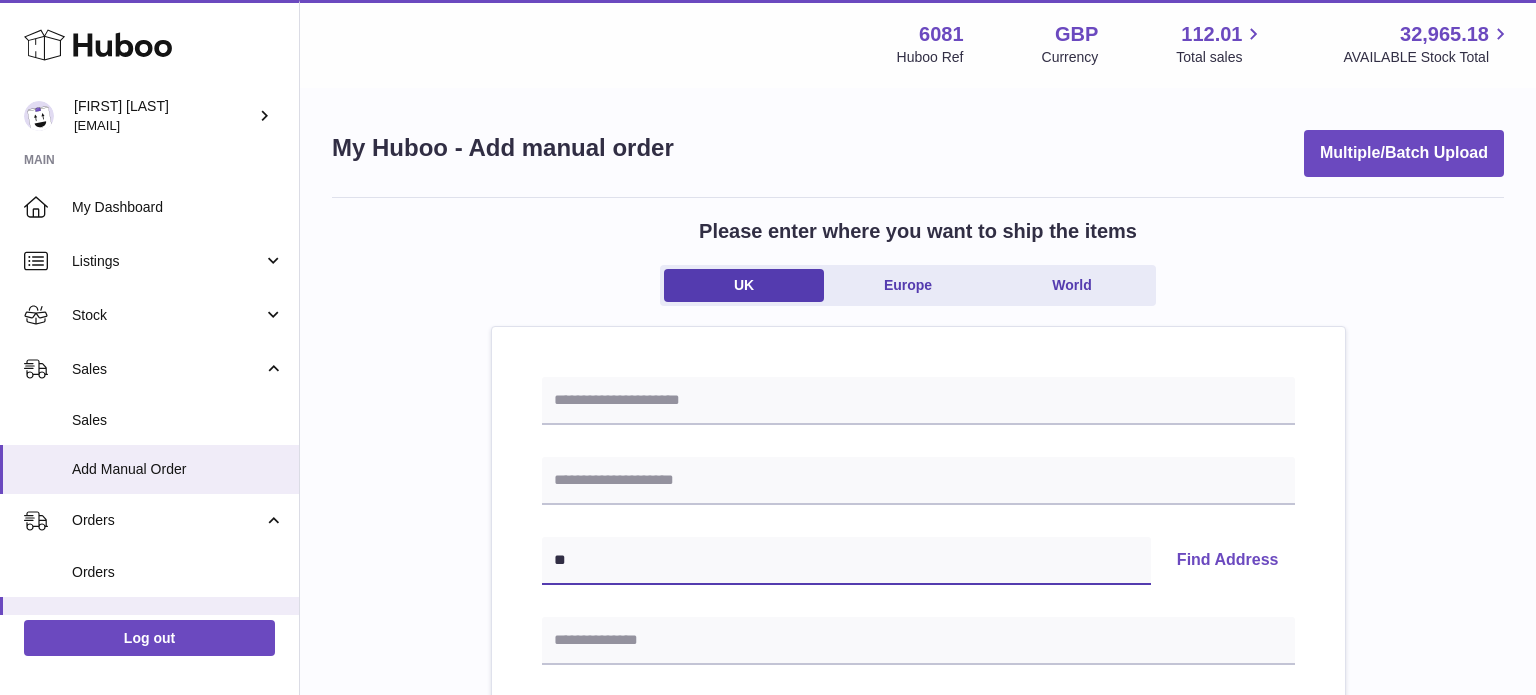 type on "*" 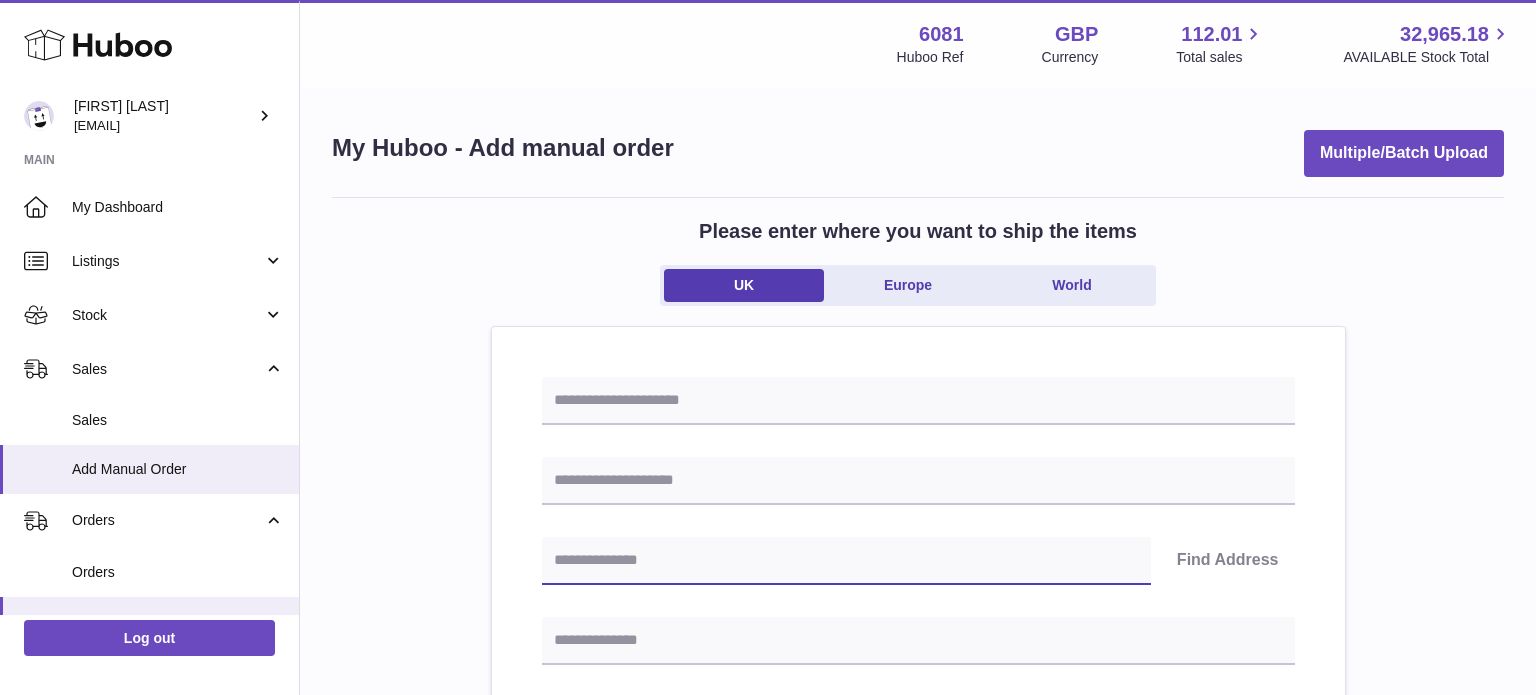 paste on "**********" 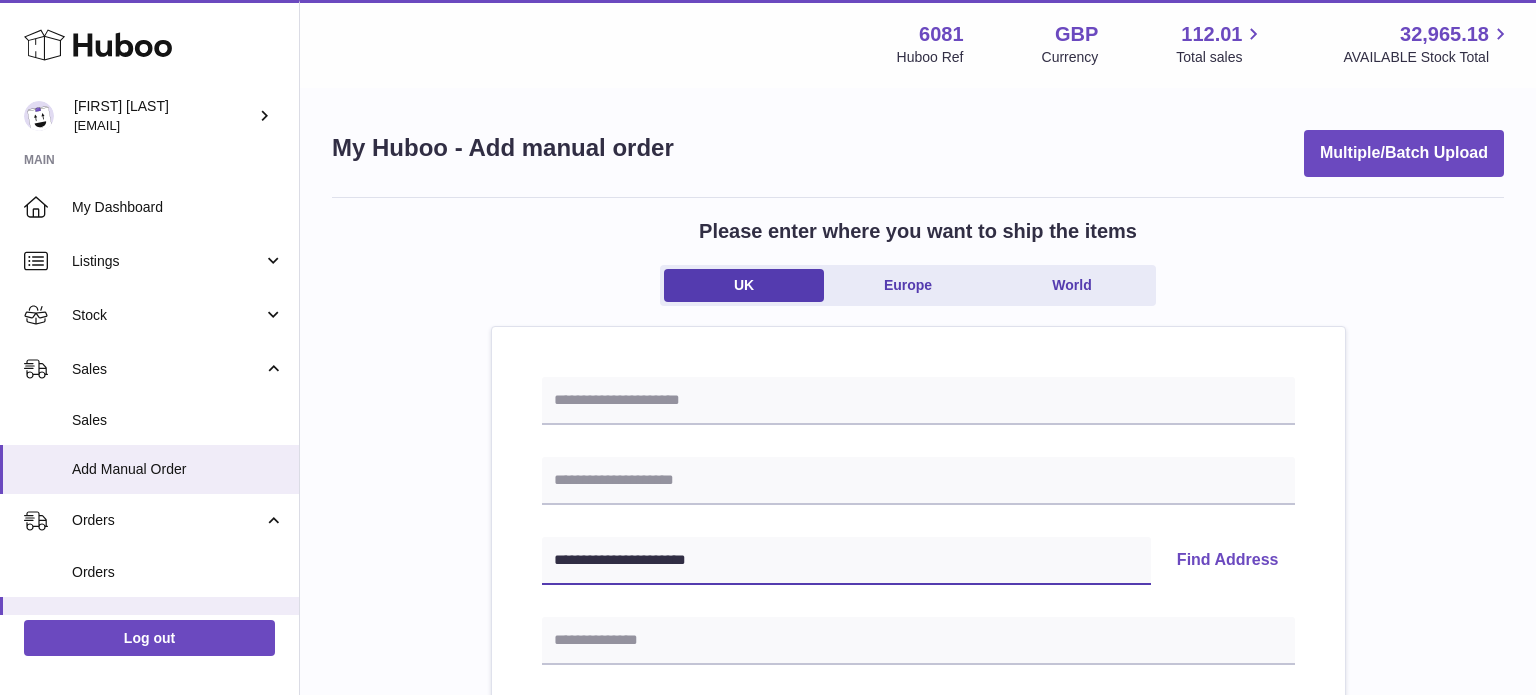 type on "**********" 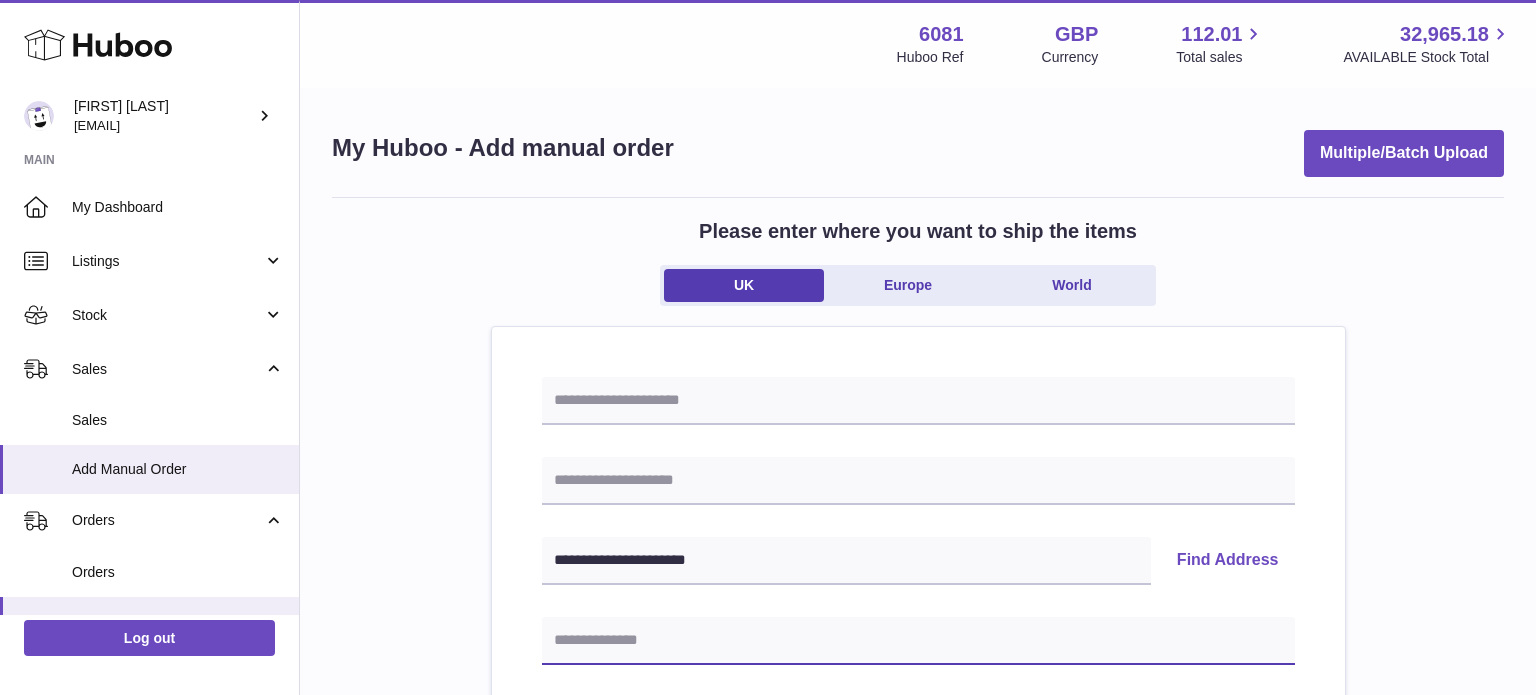 click at bounding box center [918, 641] 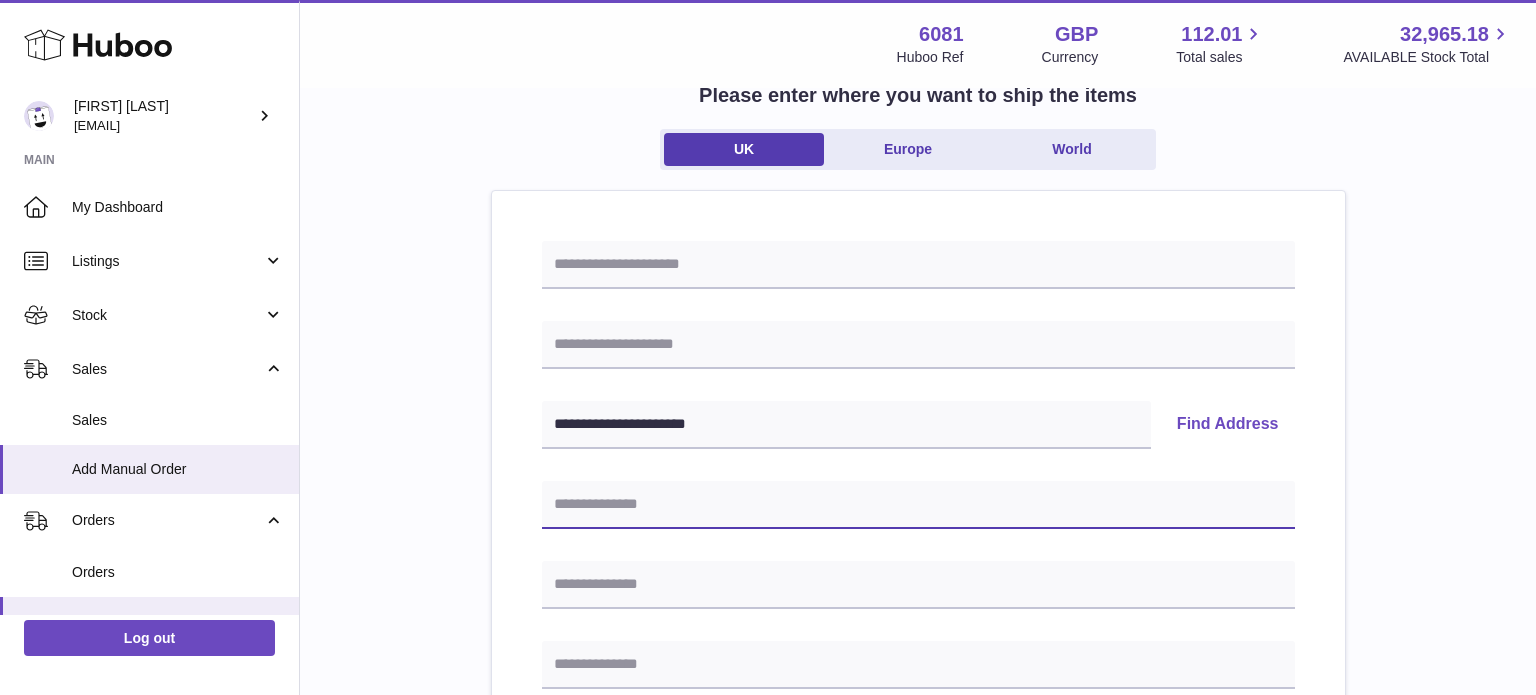 scroll, scrollTop: 139, scrollLeft: 0, axis: vertical 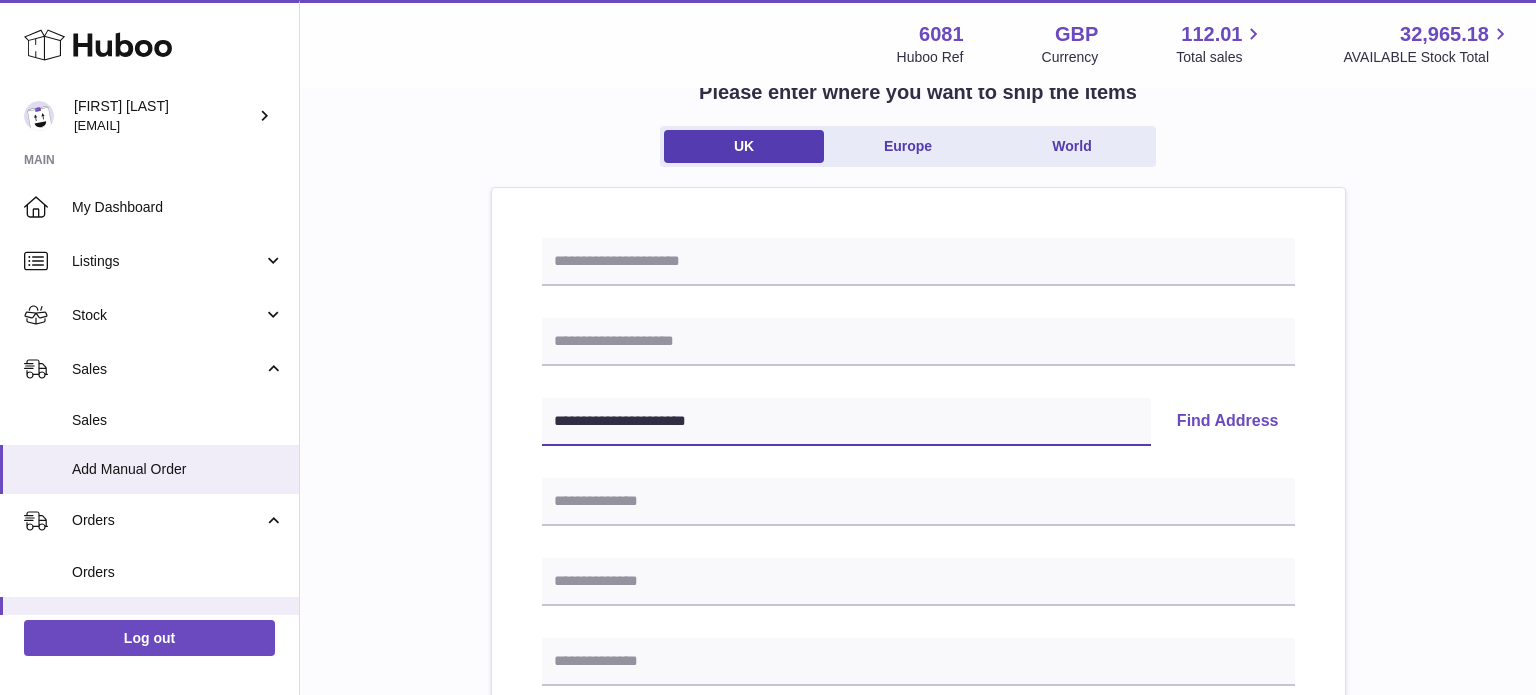 drag, startPoint x: 723, startPoint y: 425, endPoint x: 306, endPoint y: 407, distance: 417.3883 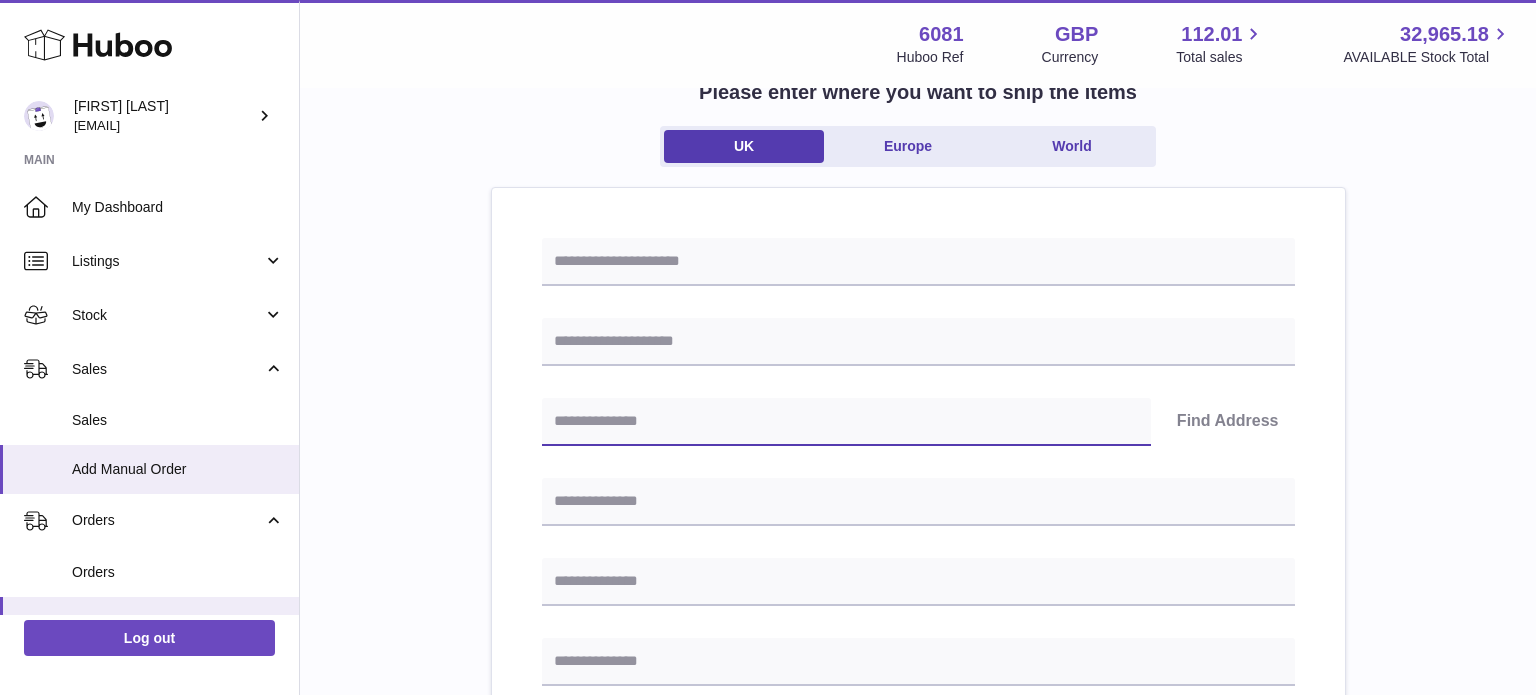 type 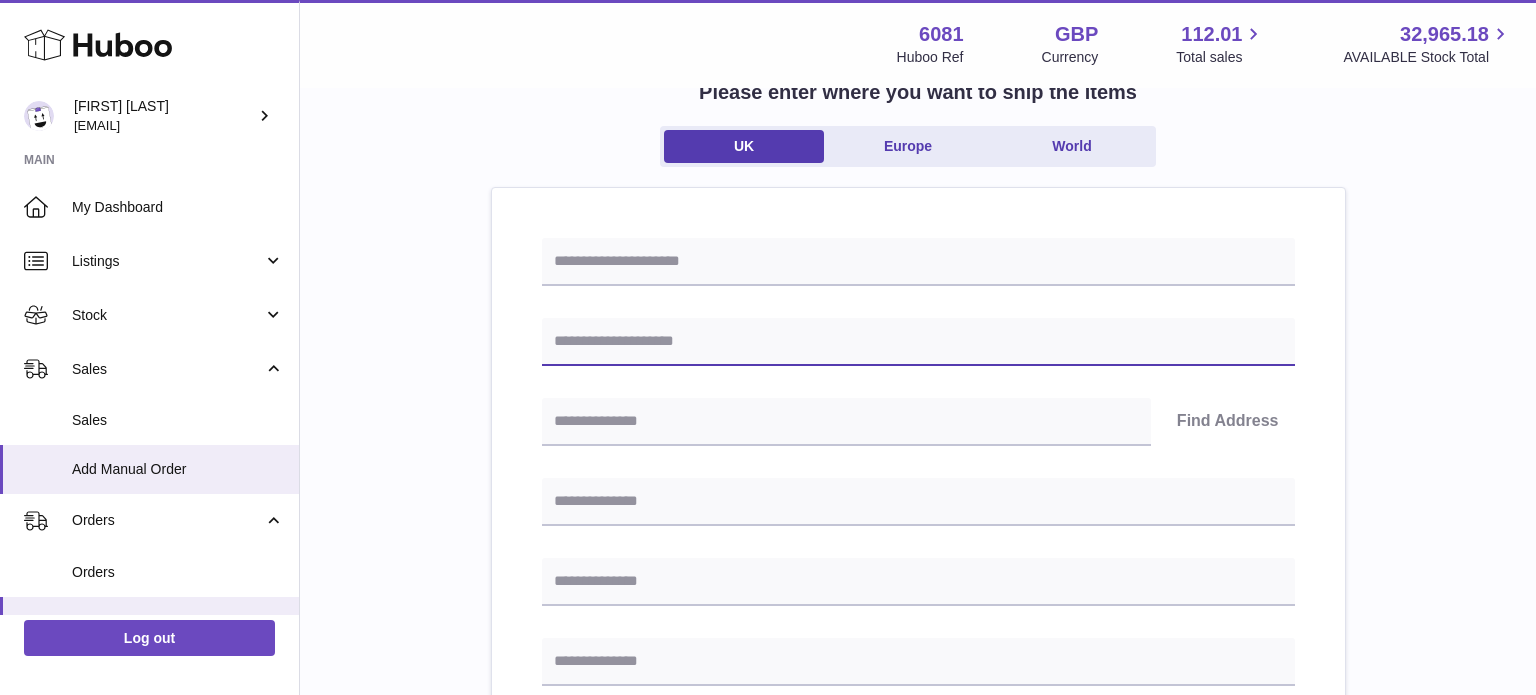 click at bounding box center (918, 342) 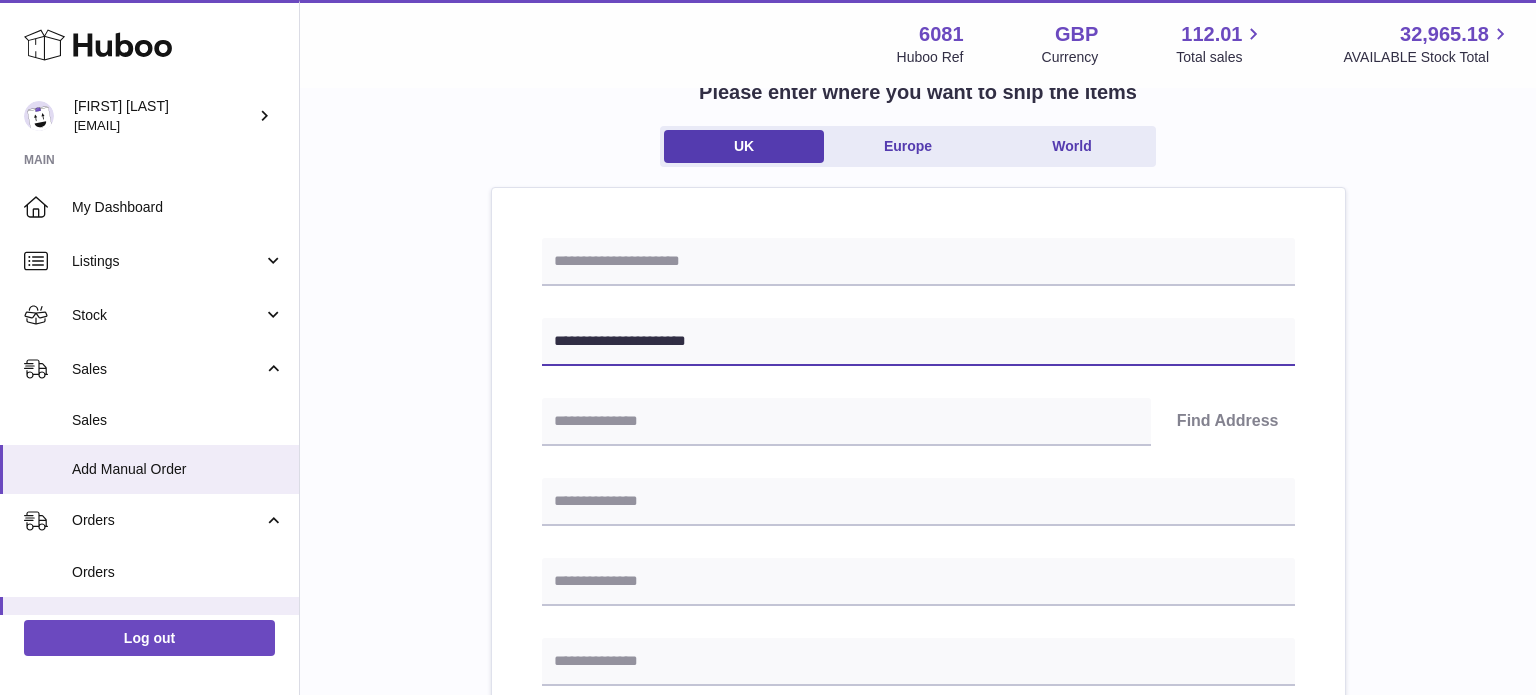 type on "**********" 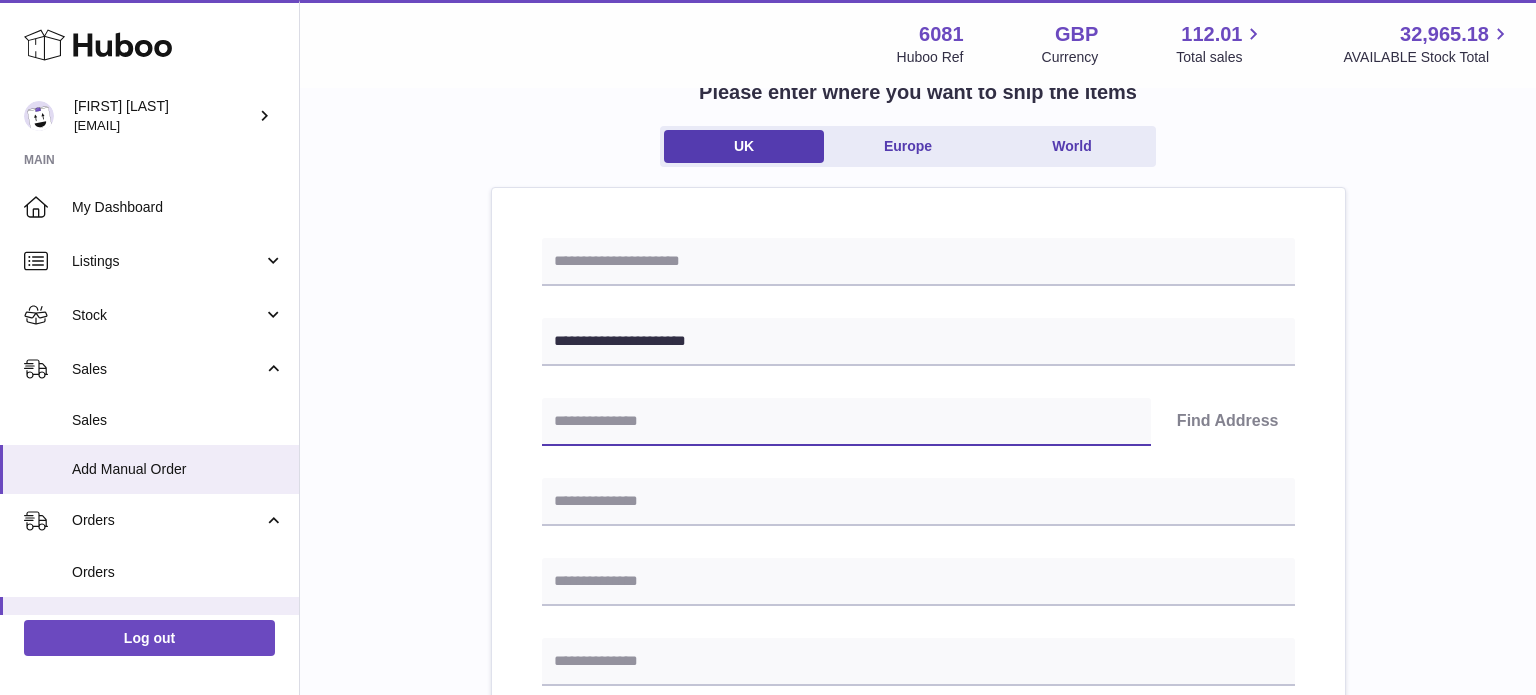 click at bounding box center [846, 422] 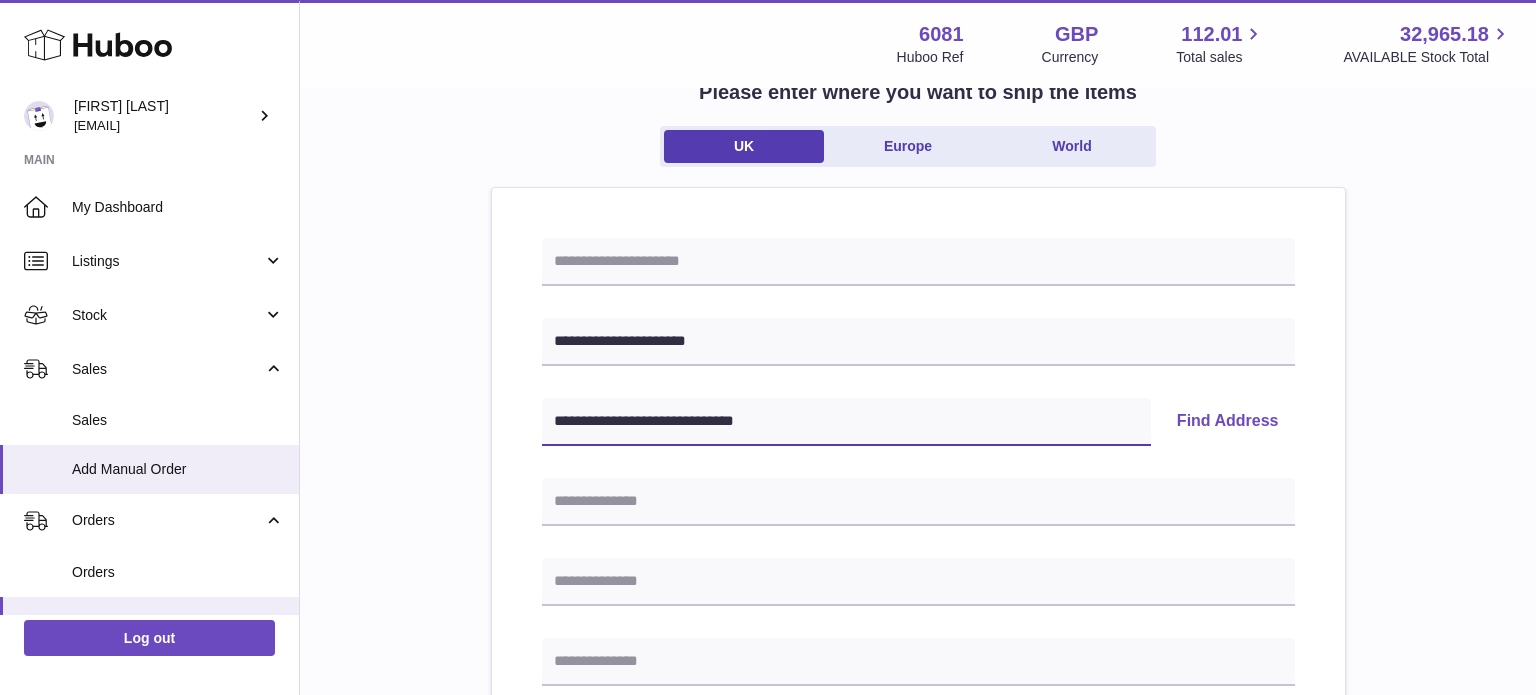 click on "**********" at bounding box center [846, 422] 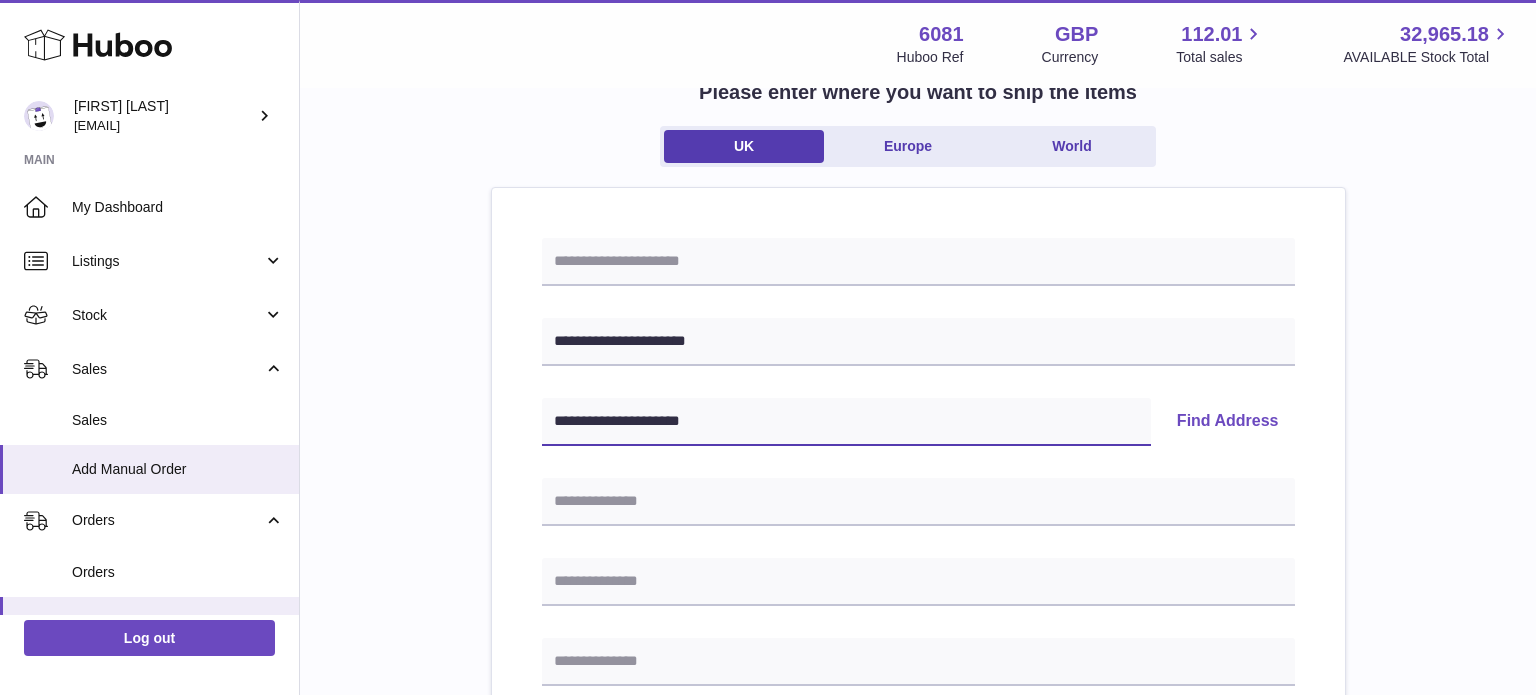 type on "**********" 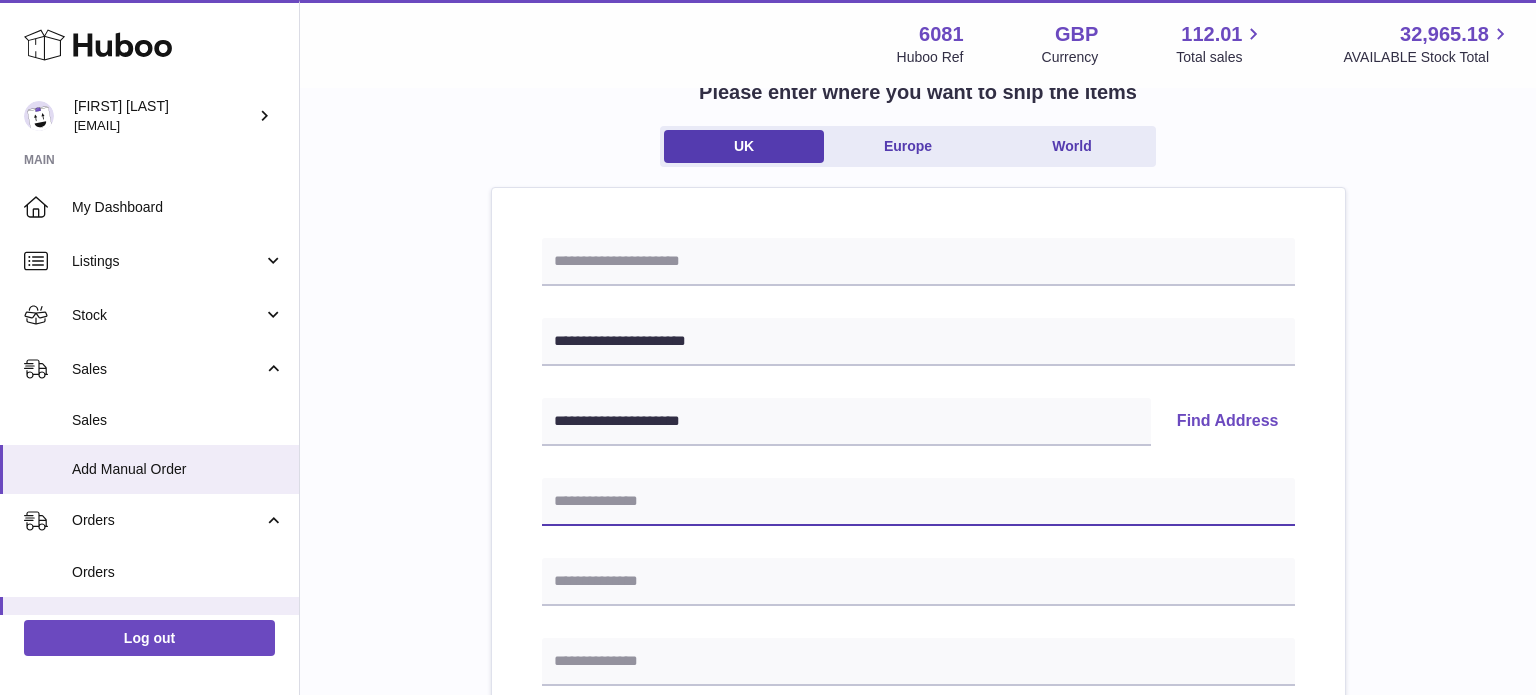 click at bounding box center [918, 502] 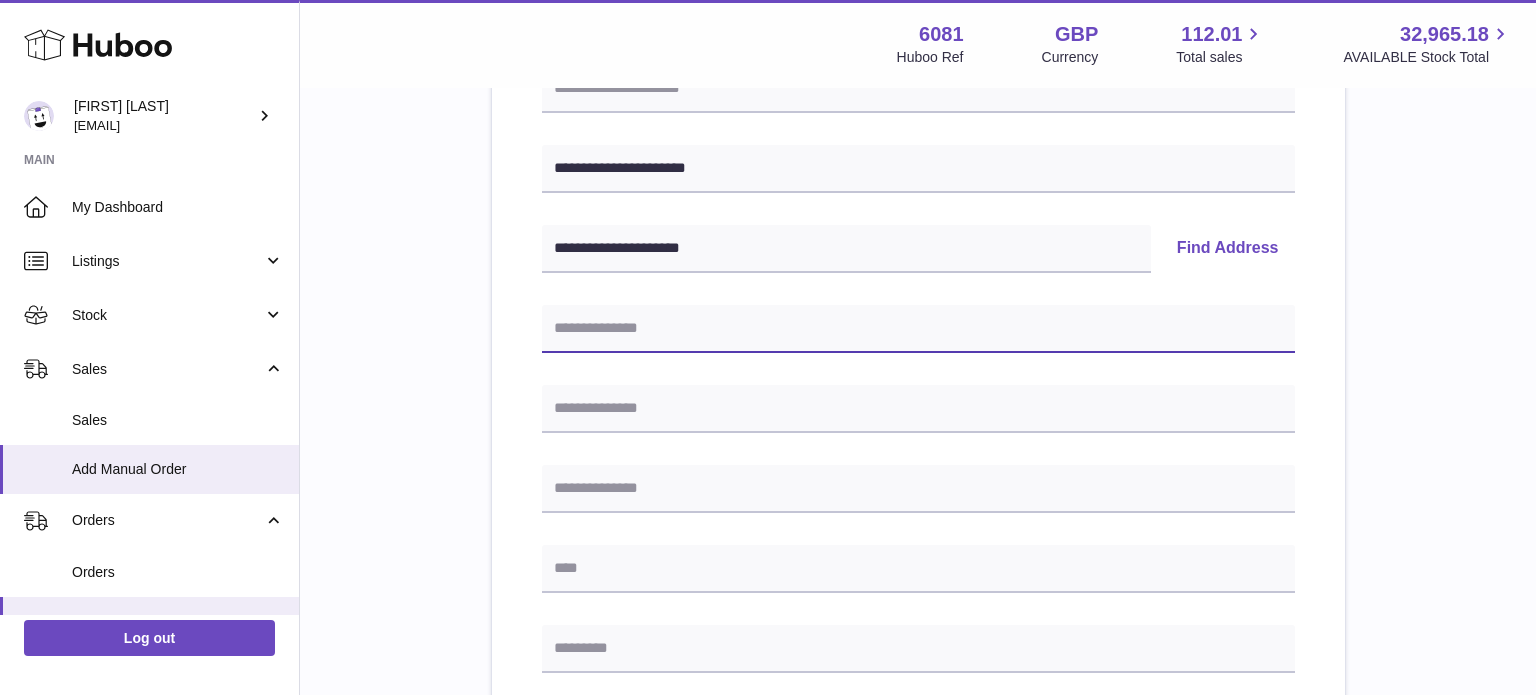 scroll, scrollTop: 322, scrollLeft: 0, axis: vertical 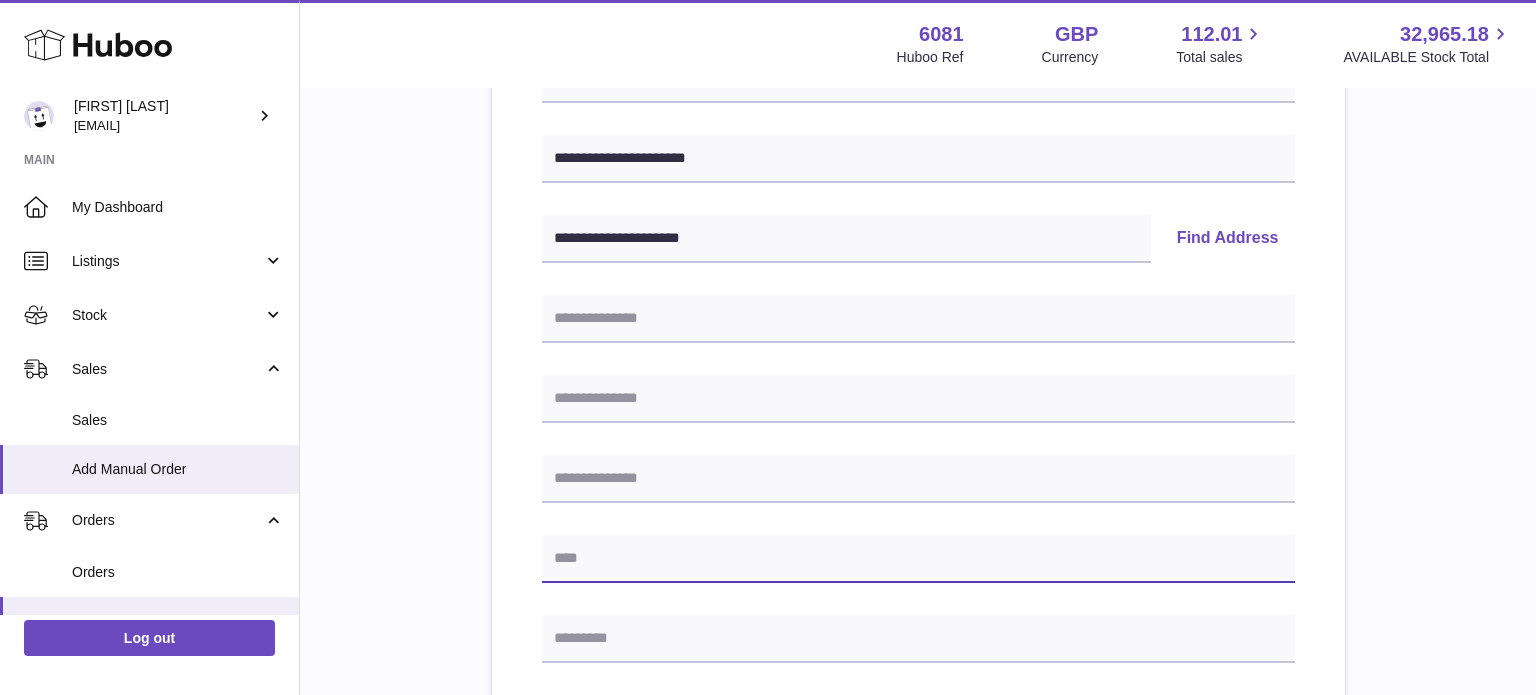 click at bounding box center [918, 559] 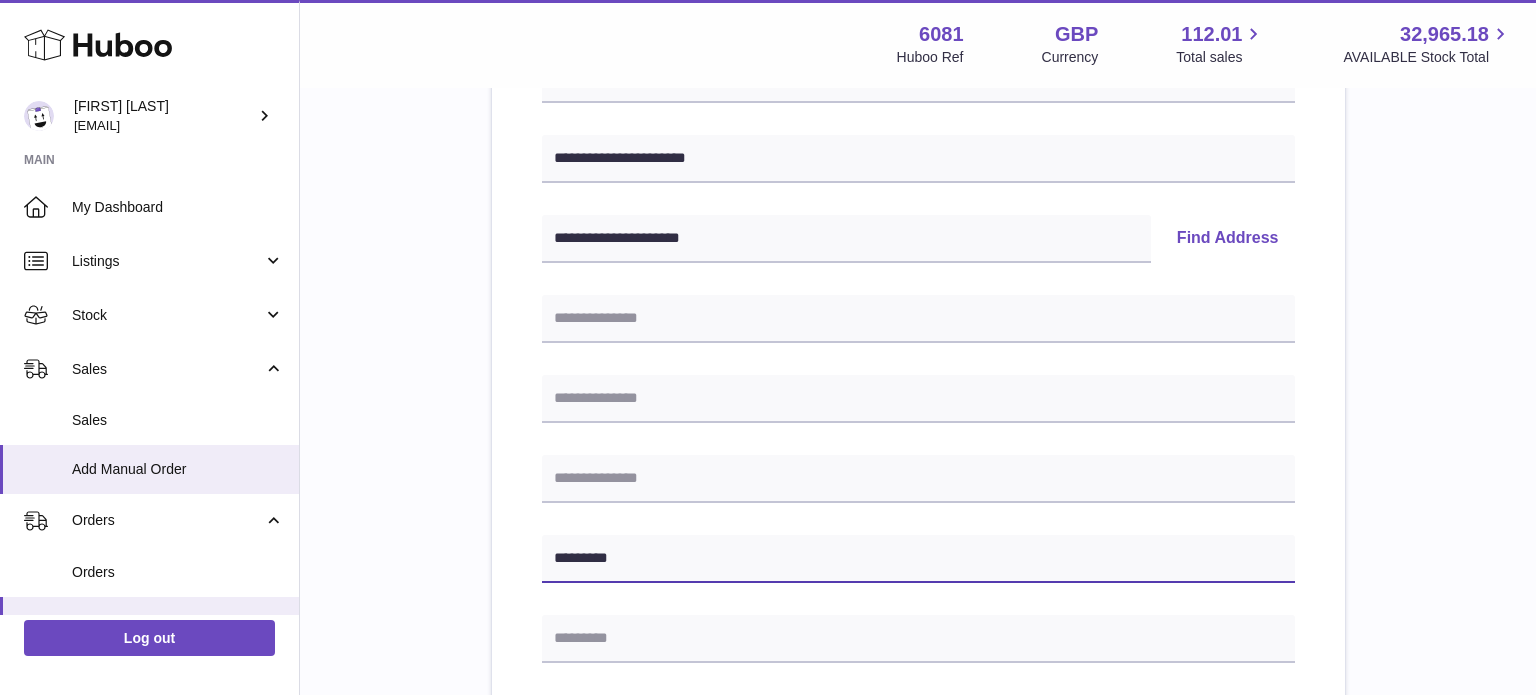 type on "*********" 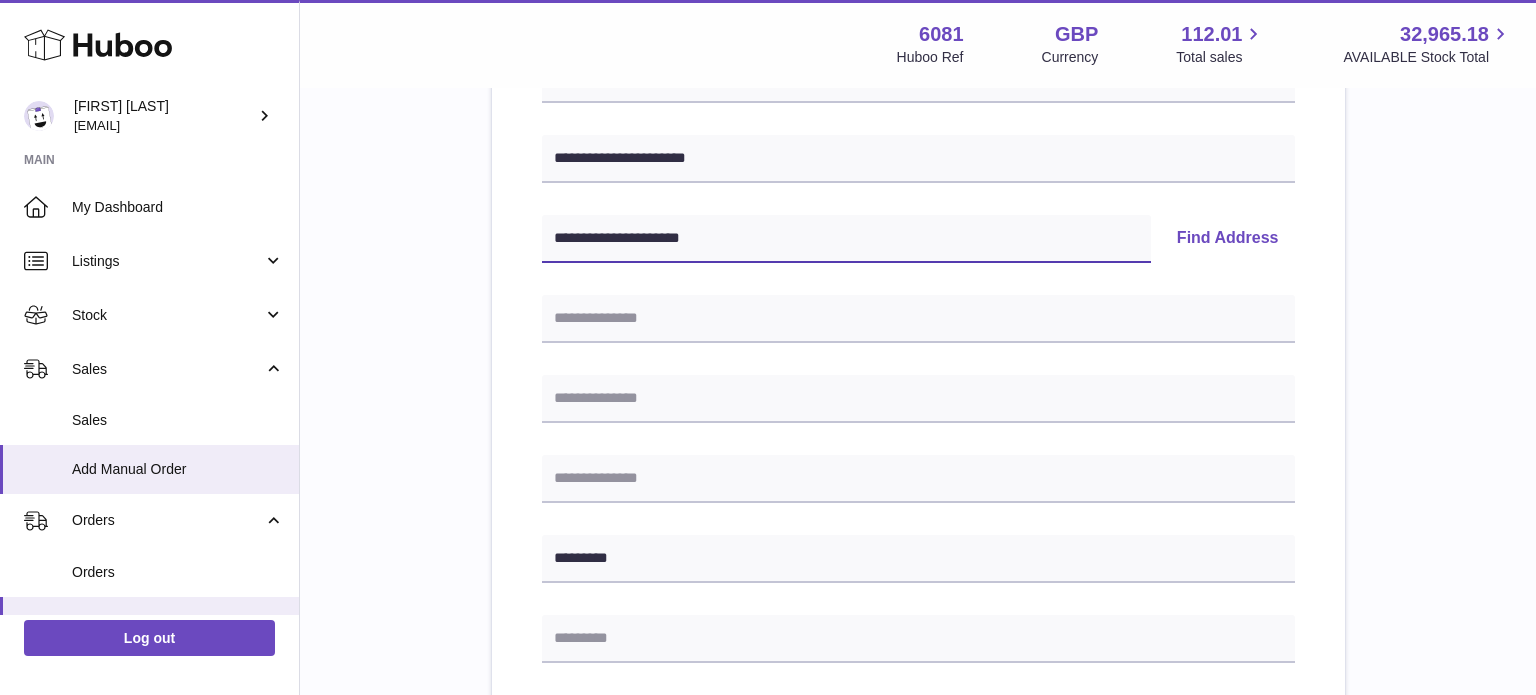 drag, startPoint x: 656, startPoint y: 234, endPoint x: 515, endPoint y: 236, distance: 141.01419 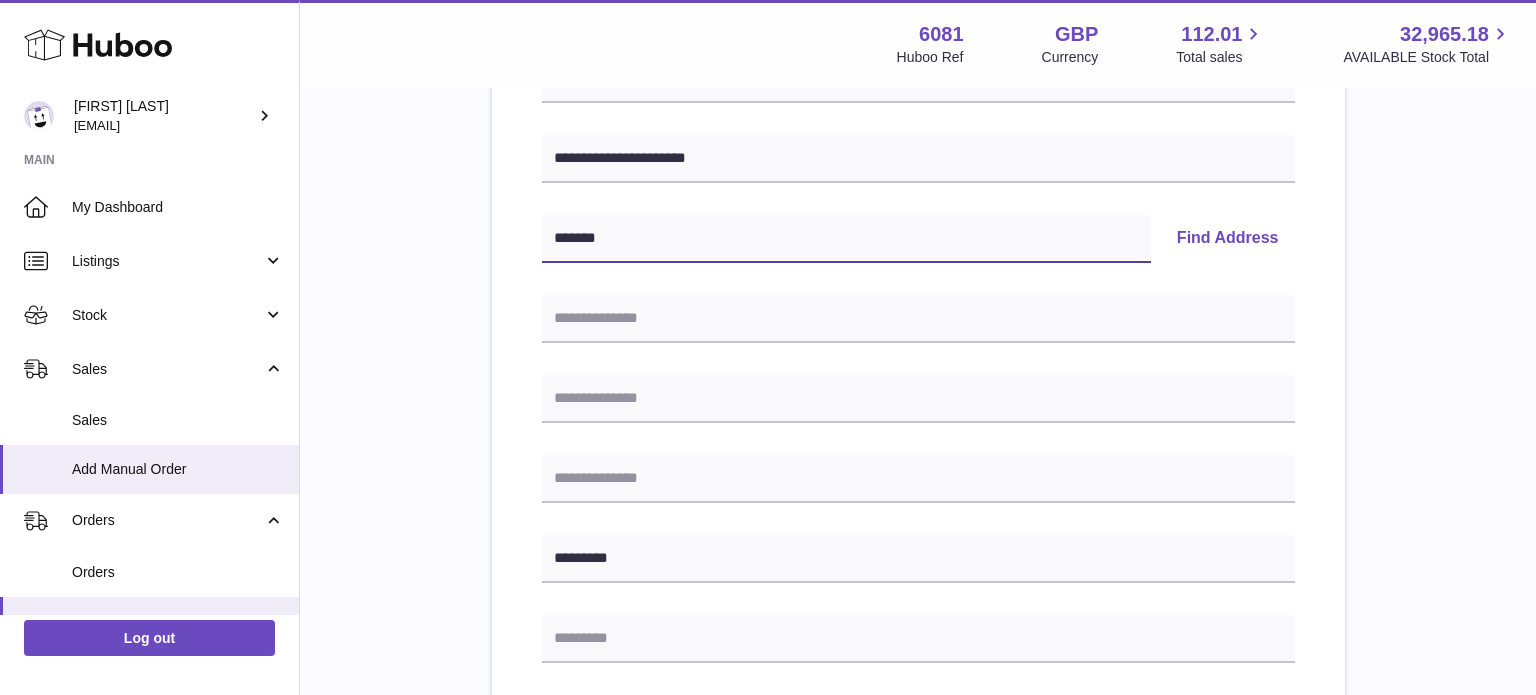 type on "*******" 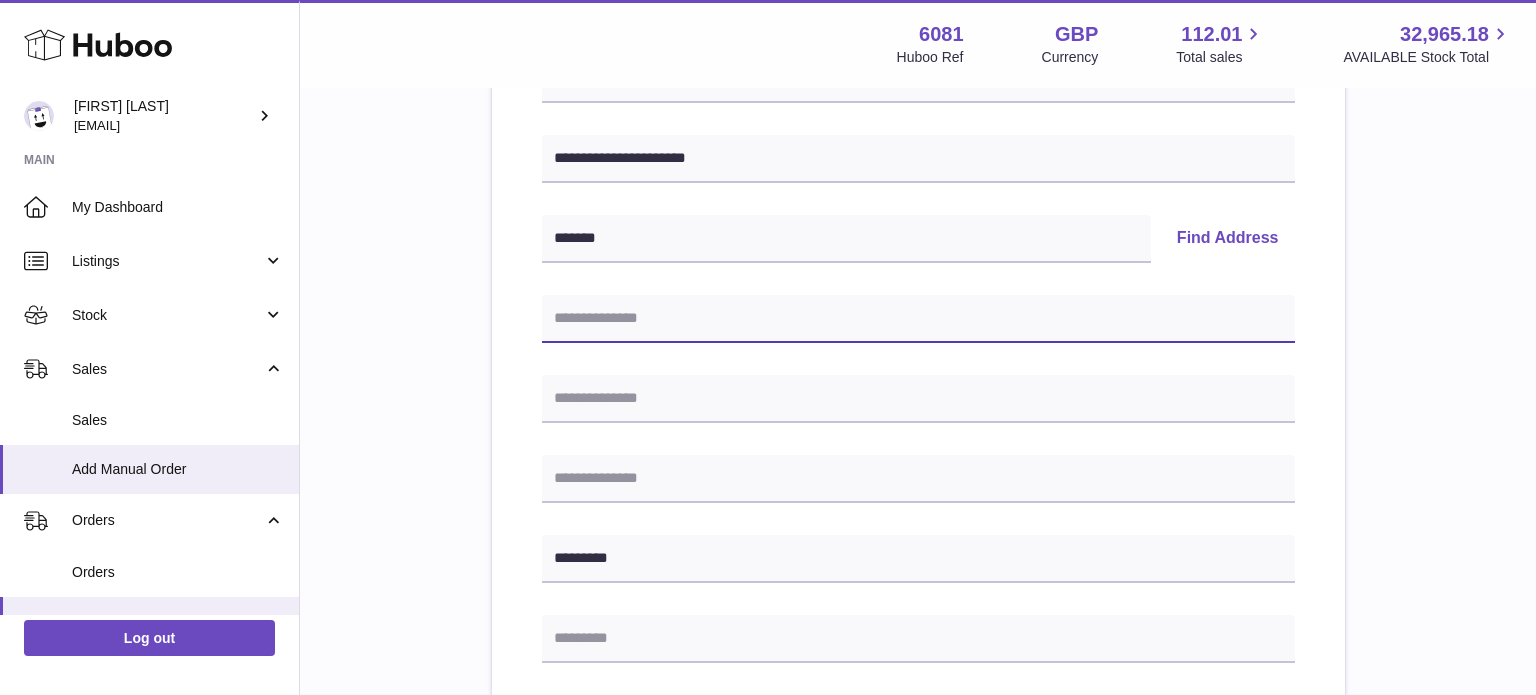click at bounding box center [918, 319] 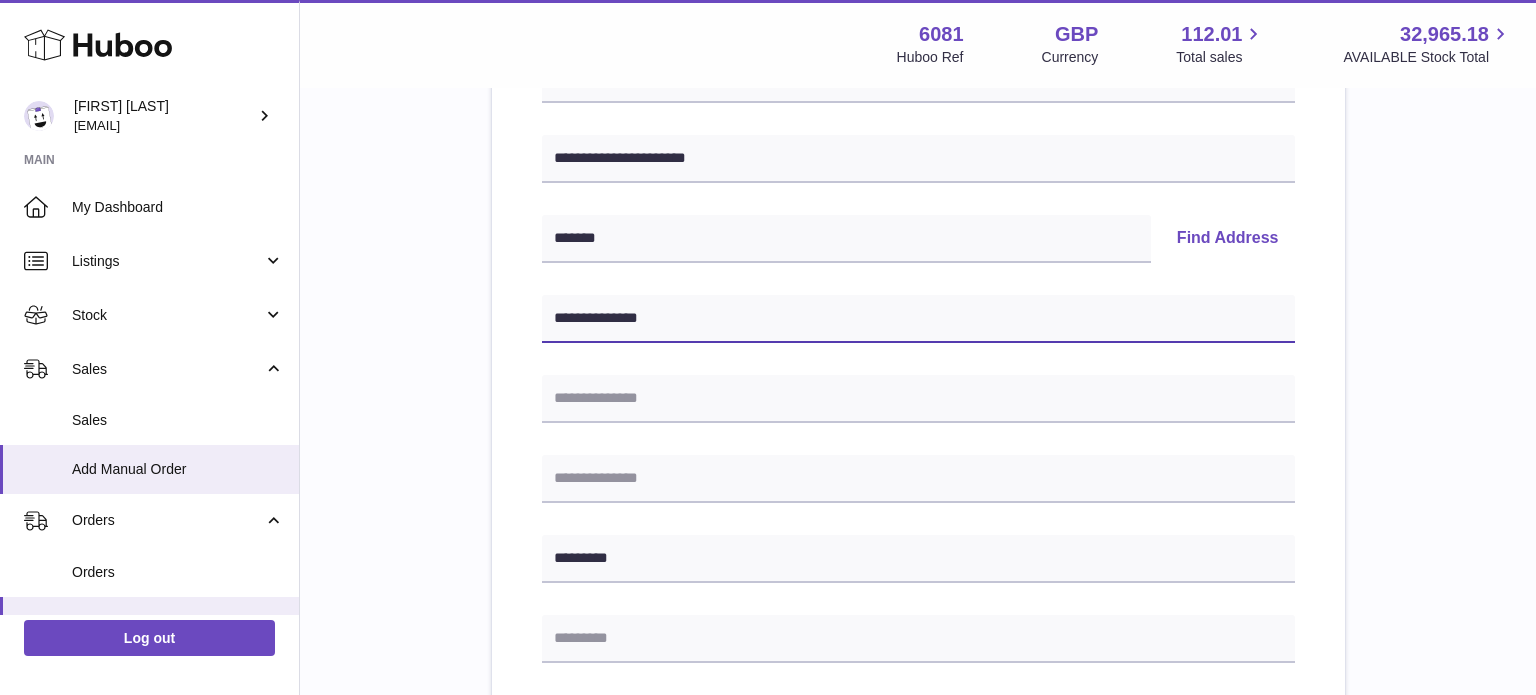 type on "**********" 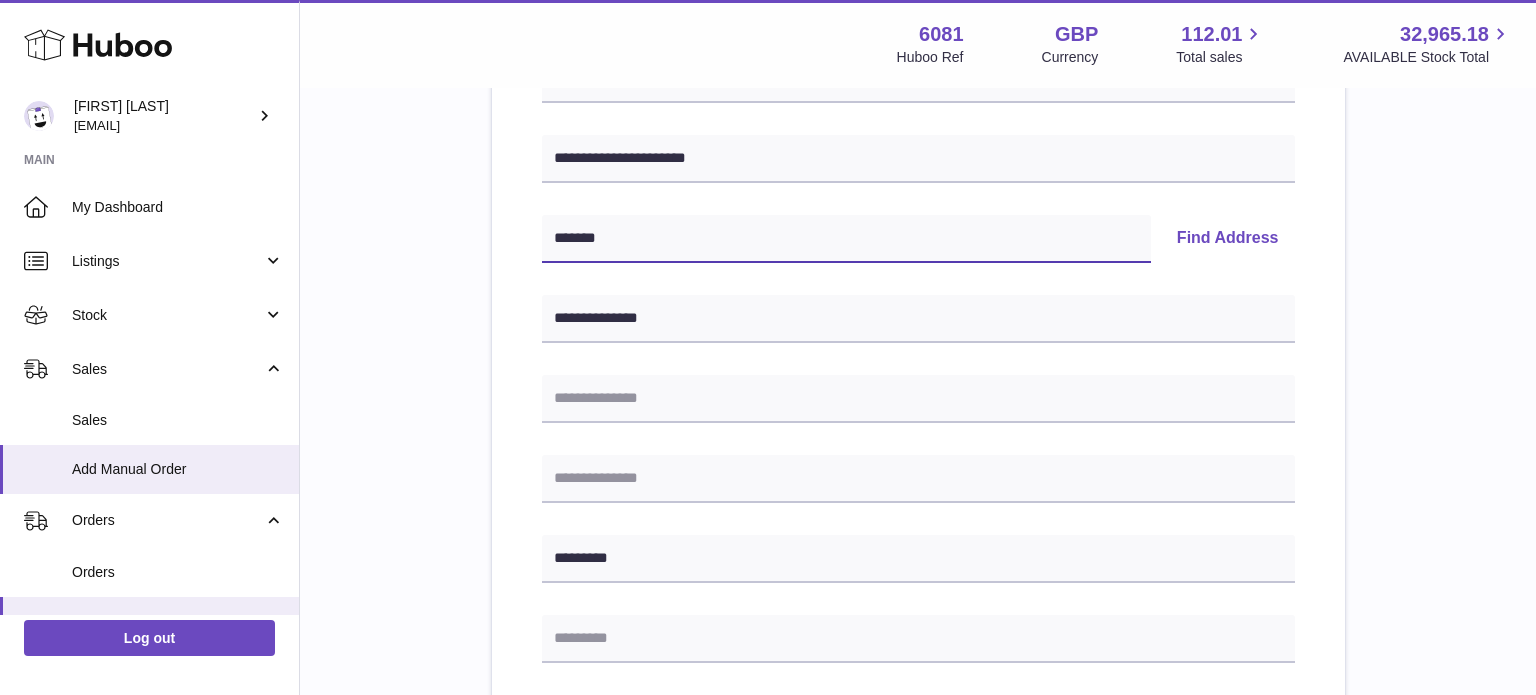 drag, startPoint x: 616, startPoint y: 241, endPoint x: 520, endPoint y: 240, distance: 96.00521 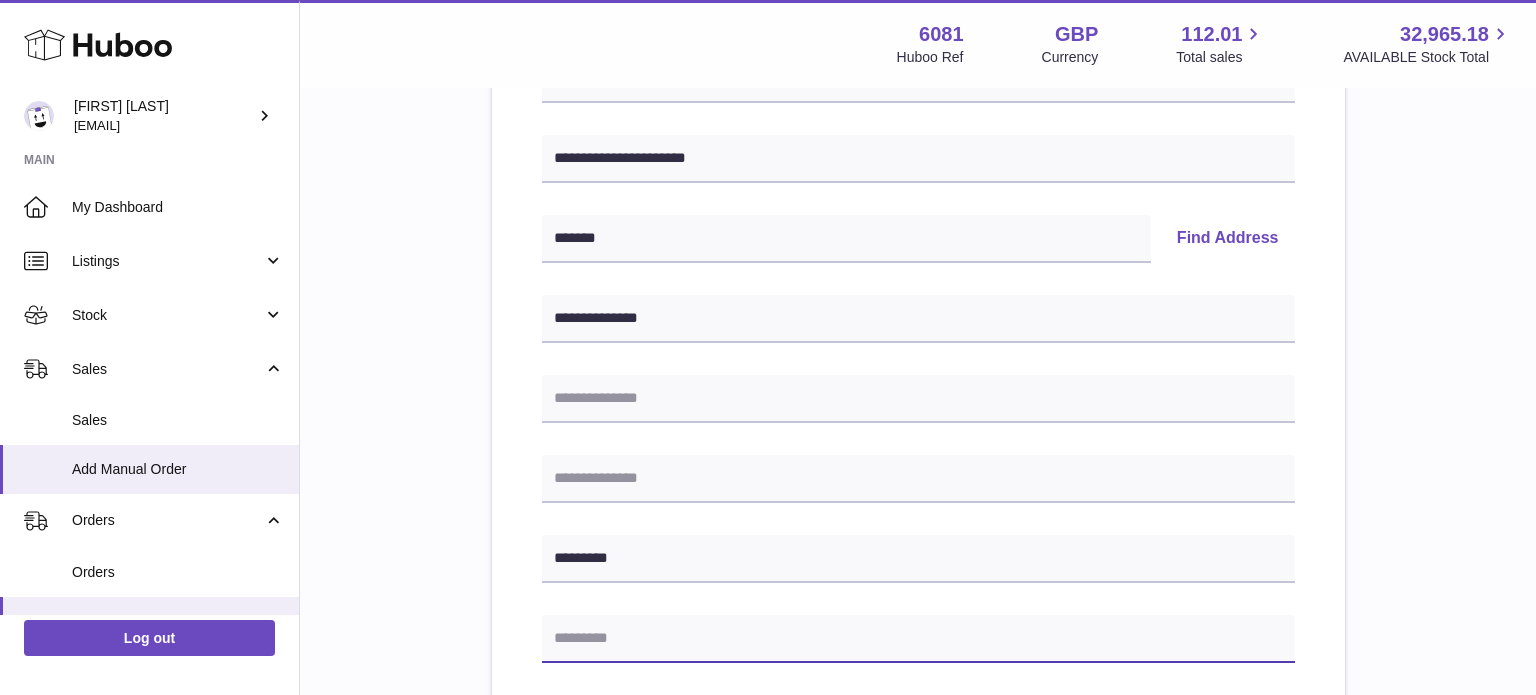click at bounding box center [918, 639] 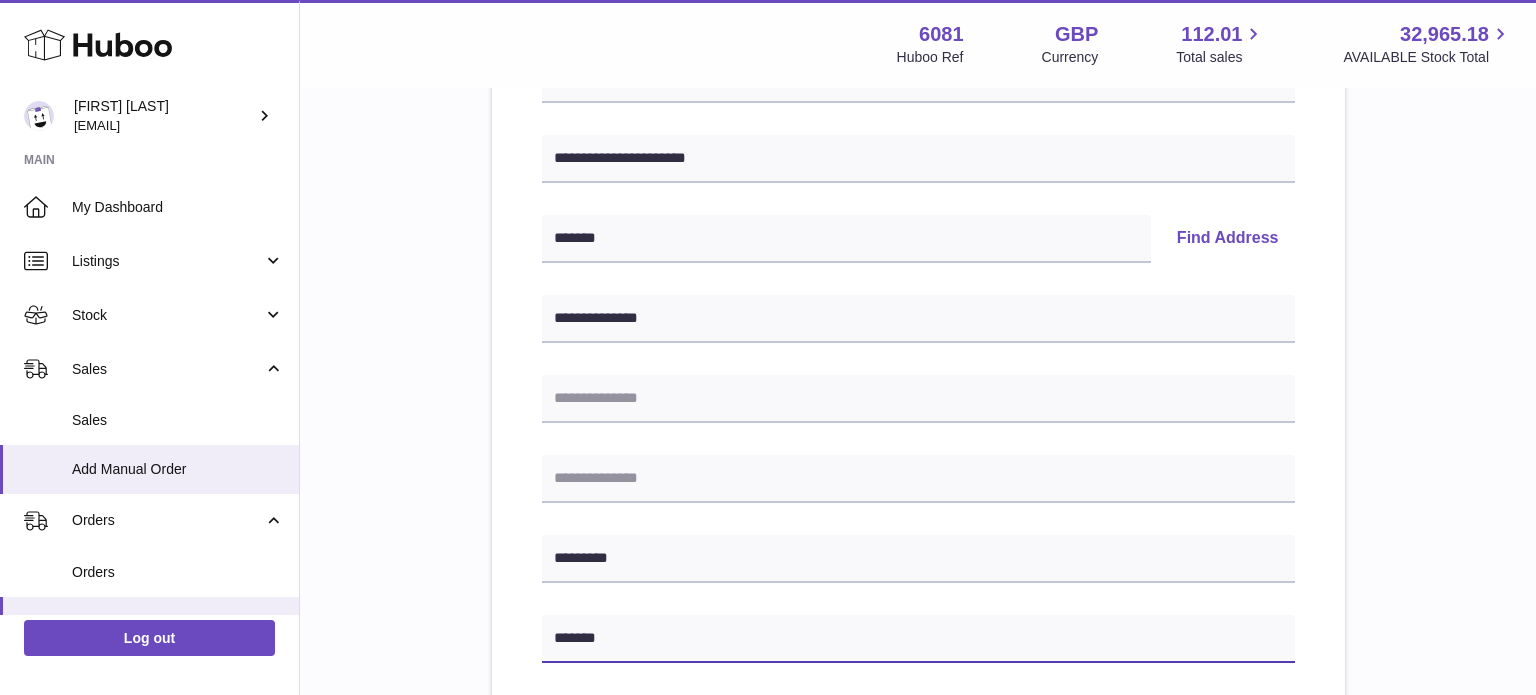 type on "*******" 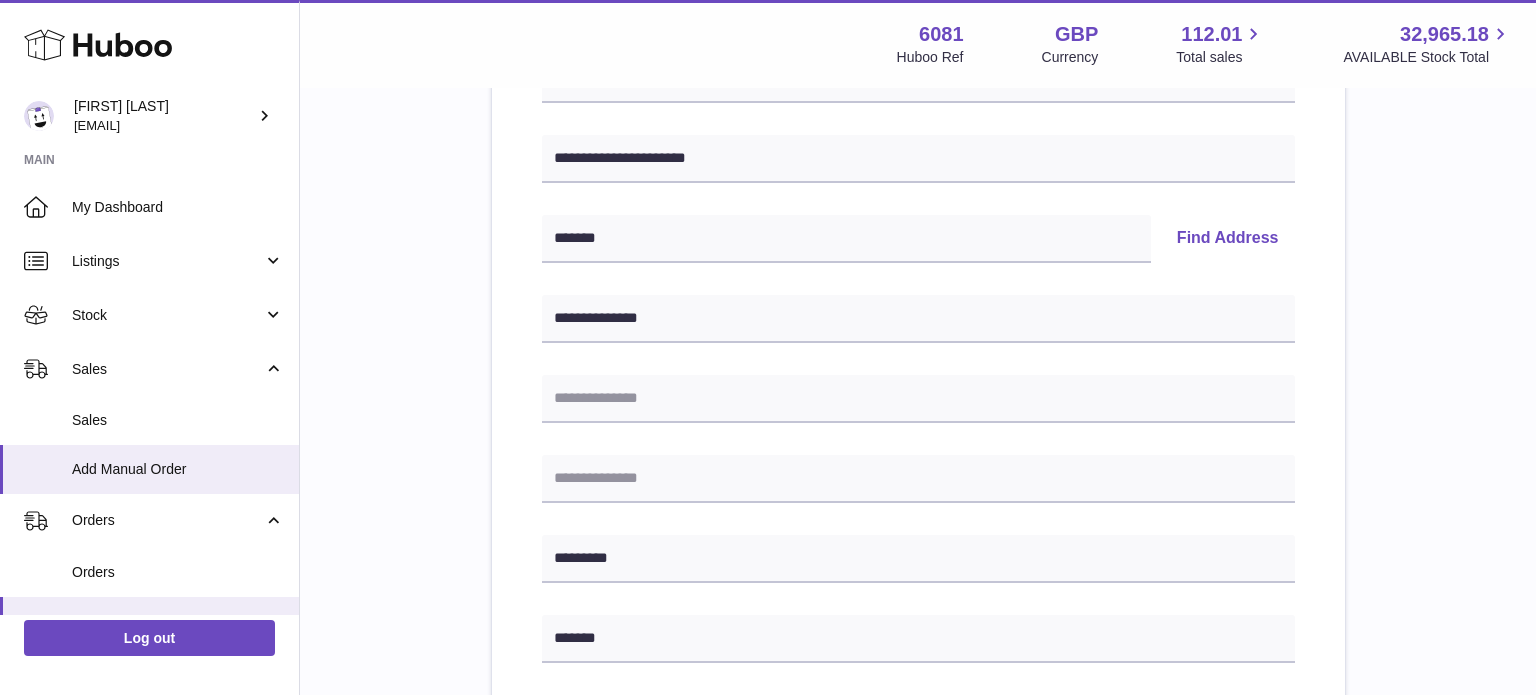 click on "Find Address" at bounding box center [1228, 239] 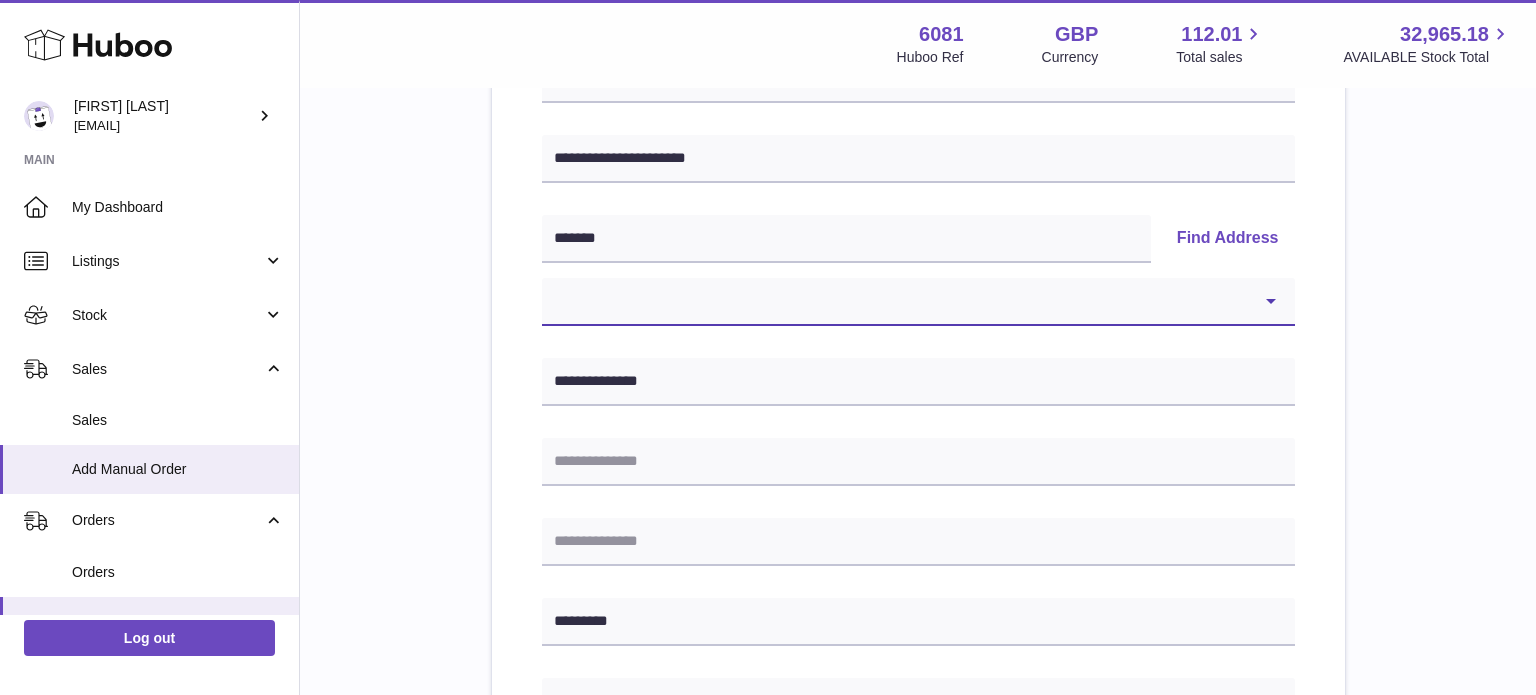 click on "**********" at bounding box center [918, 302] 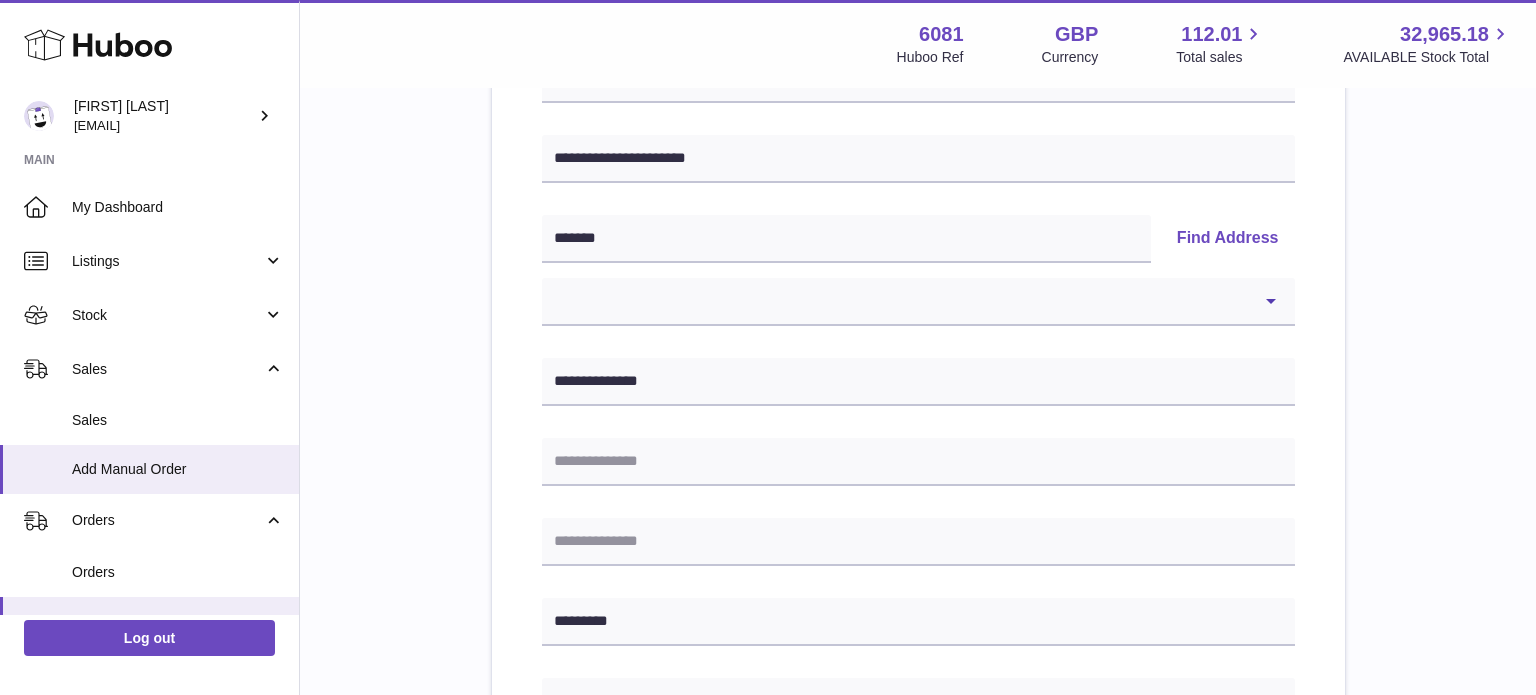 click on "**********" at bounding box center (918, 667) 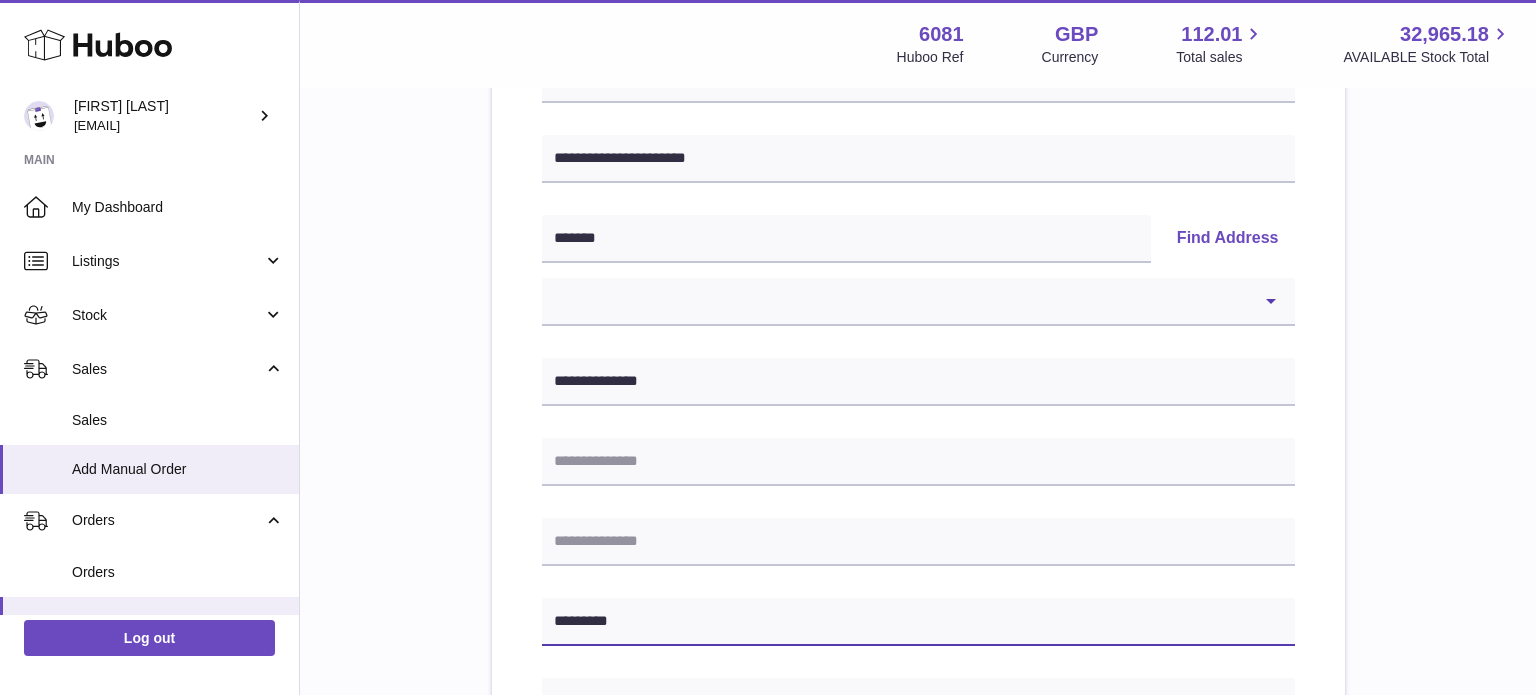 click on "*********" at bounding box center (918, 622) 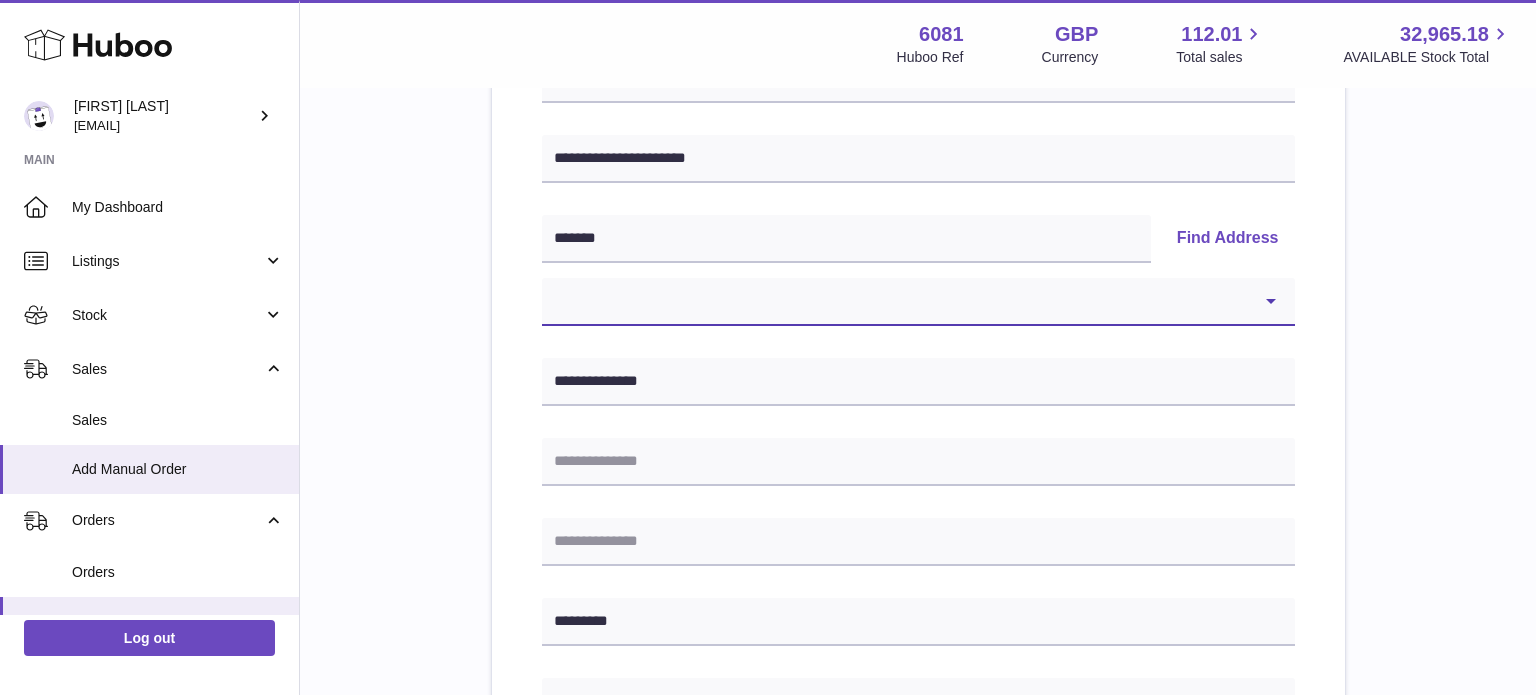 click on "**********" at bounding box center [918, 302] 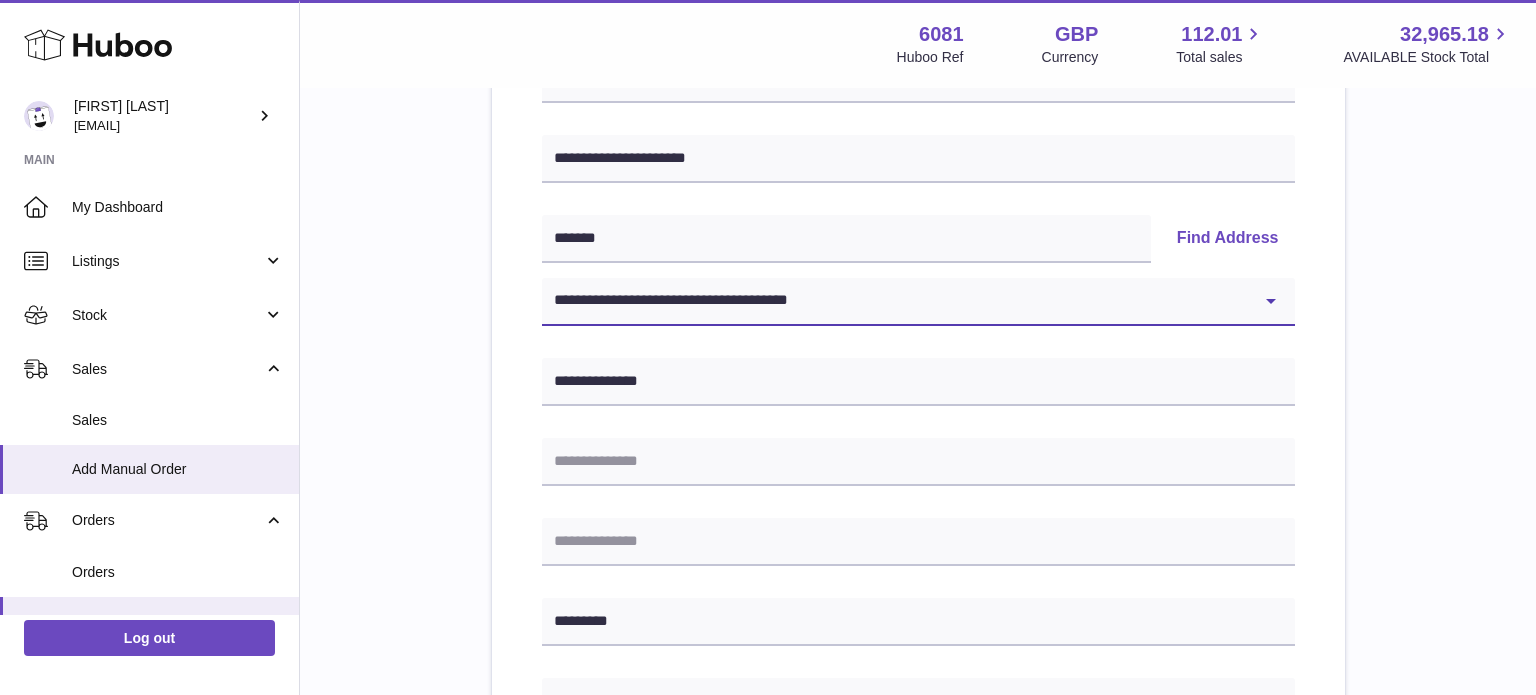 click on "**********" at bounding box center [918, 302] 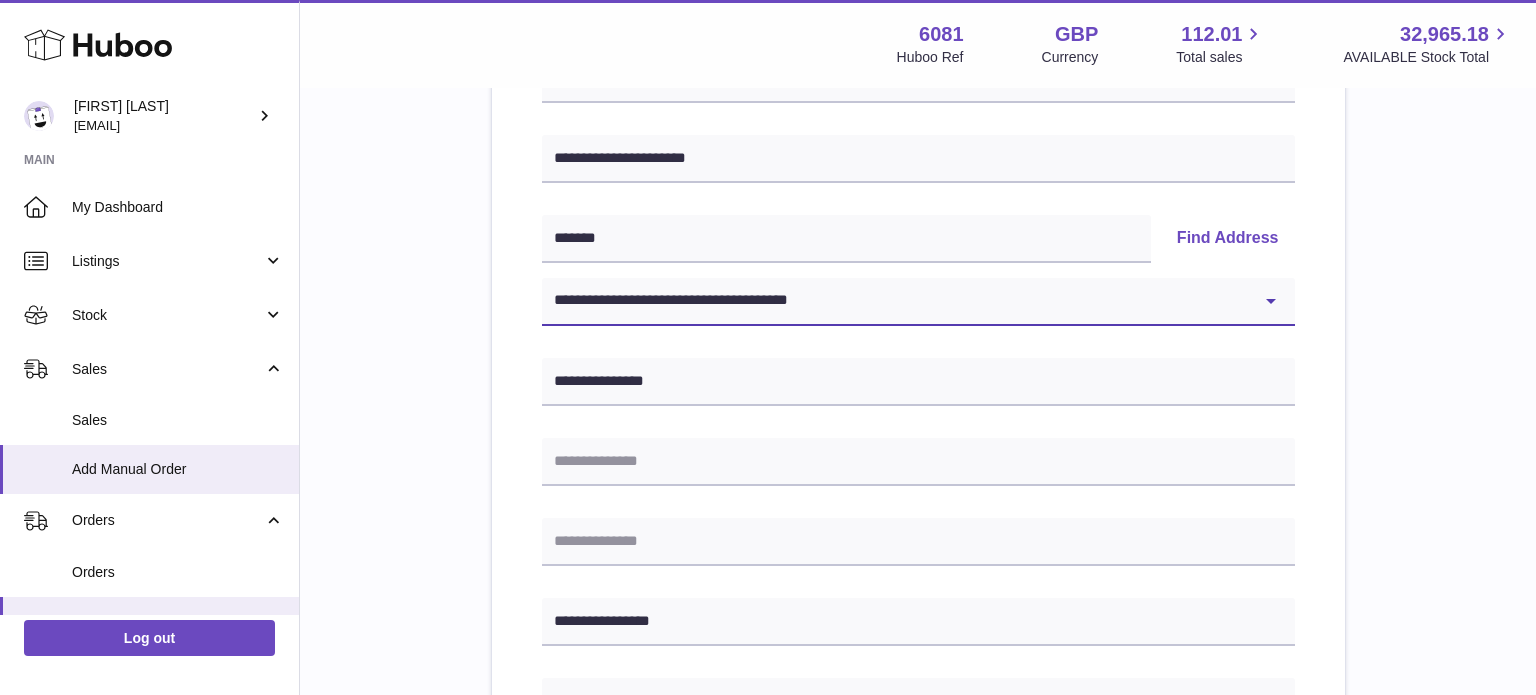 scroll, scrollTop: 1115, scrollLeft: 0, axis: vertical 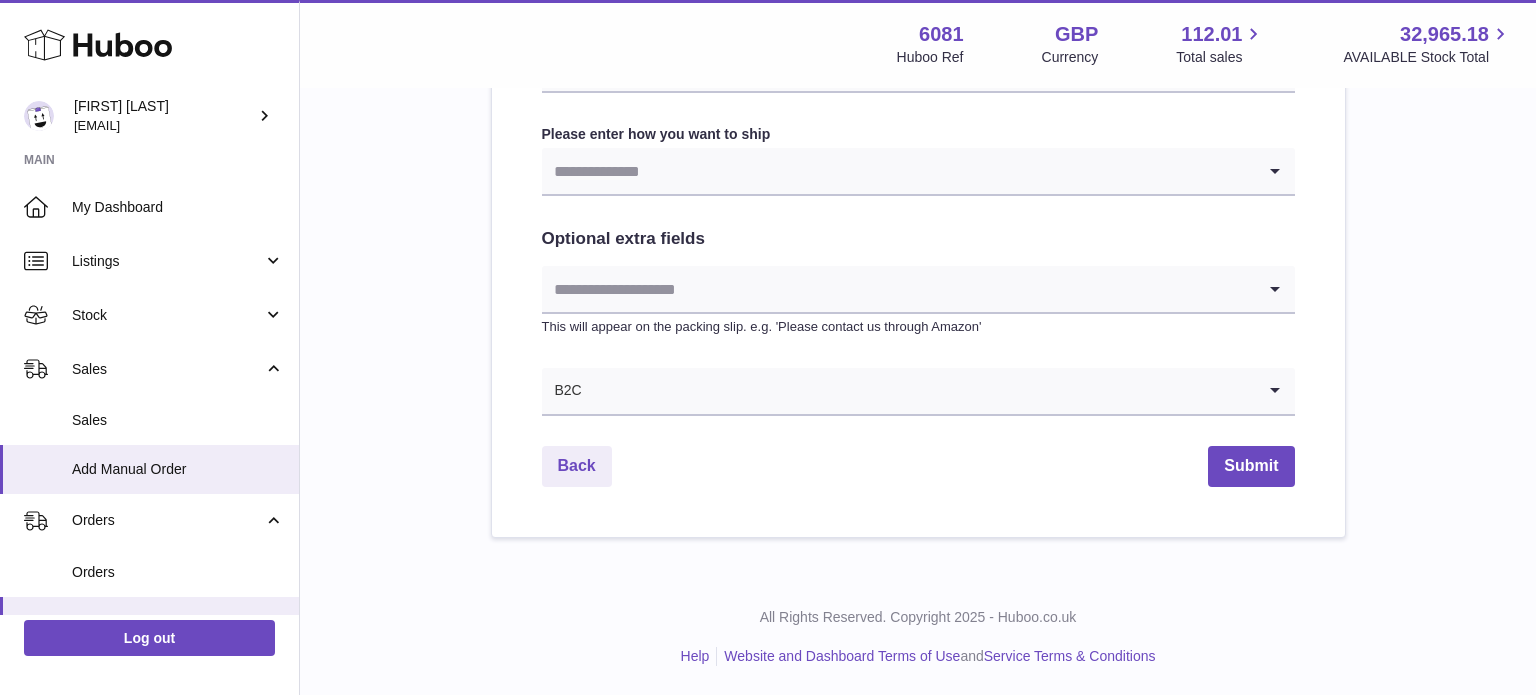 click at bounding box center [898, 171] 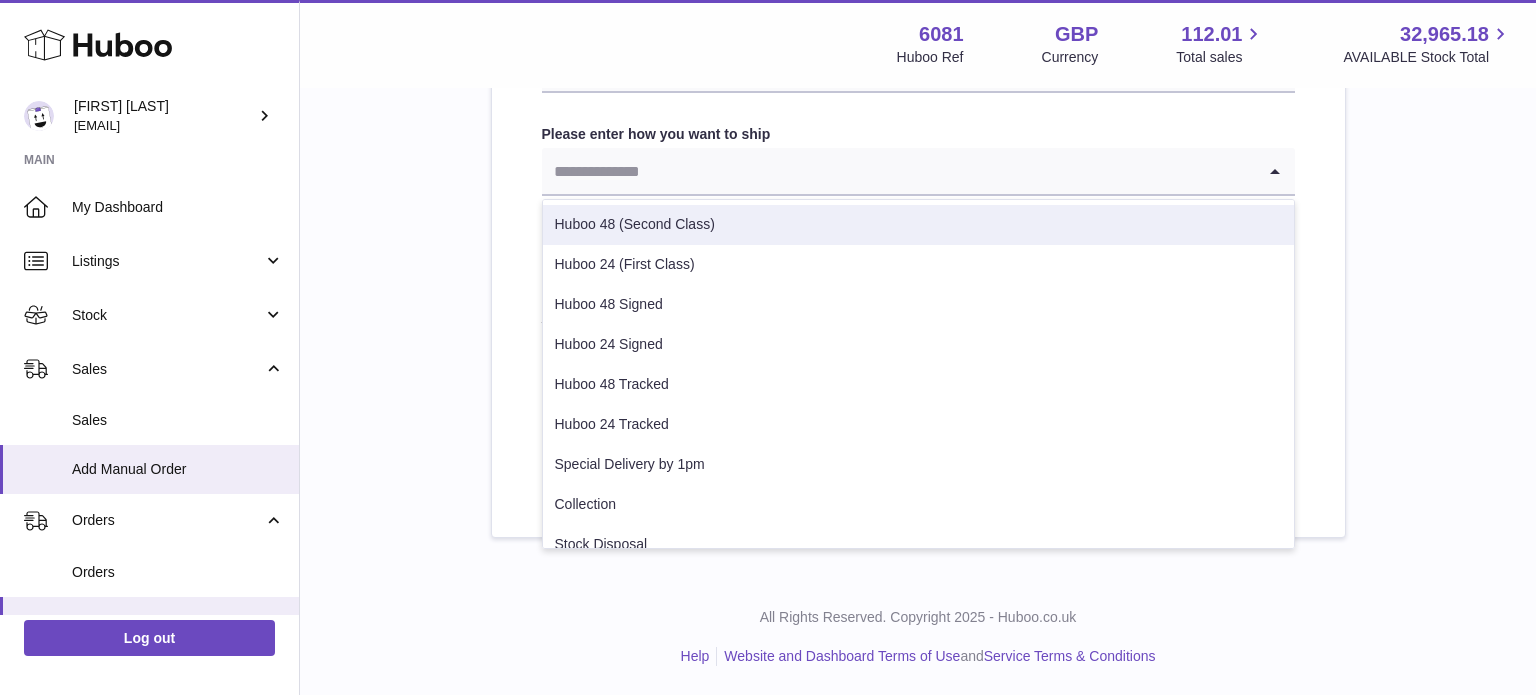 click on "Huboo 48 (Second Class)" at bounding box center (918, 225) 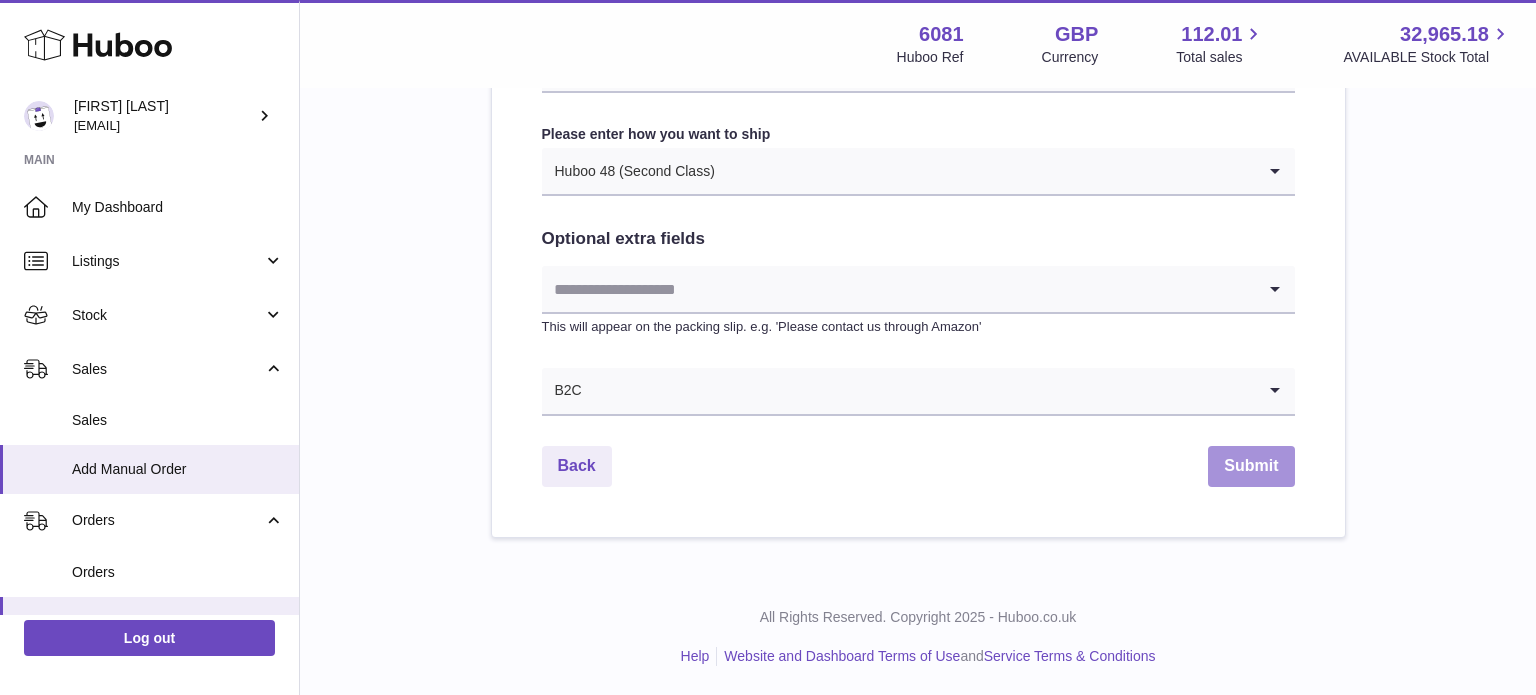 click on "Submit" at bounding box center (1251, 466) 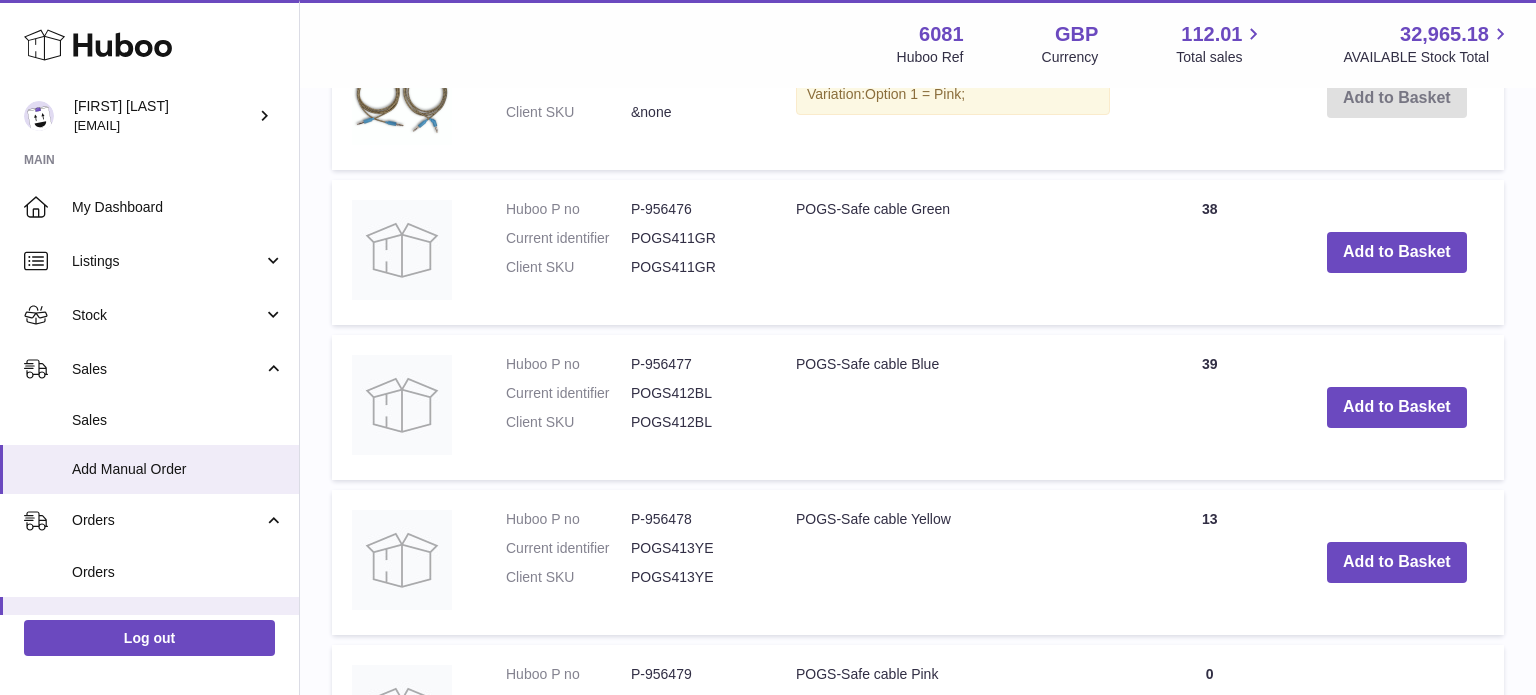 scroll, scrollTop: 0, scrollLeft: 0, axis: both 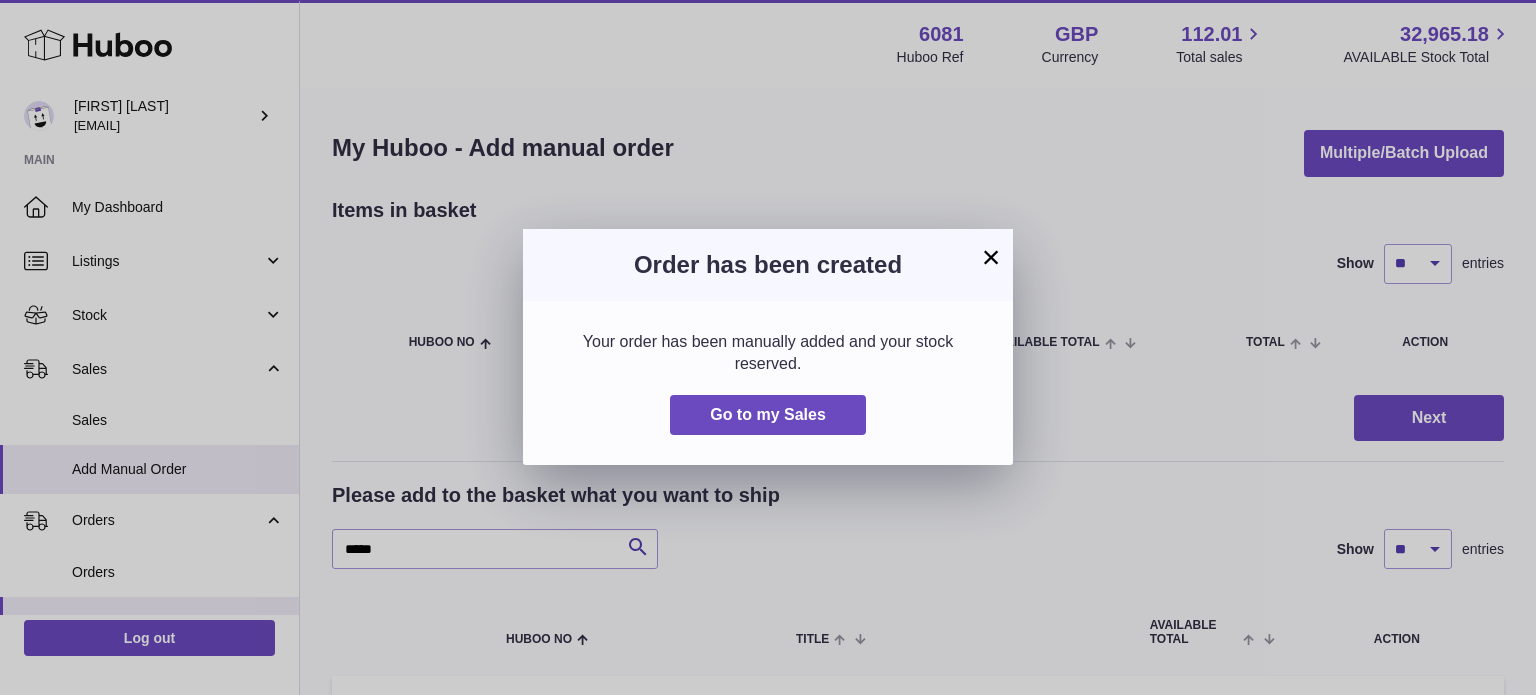 click on "×" at bounding box center (991, 257) 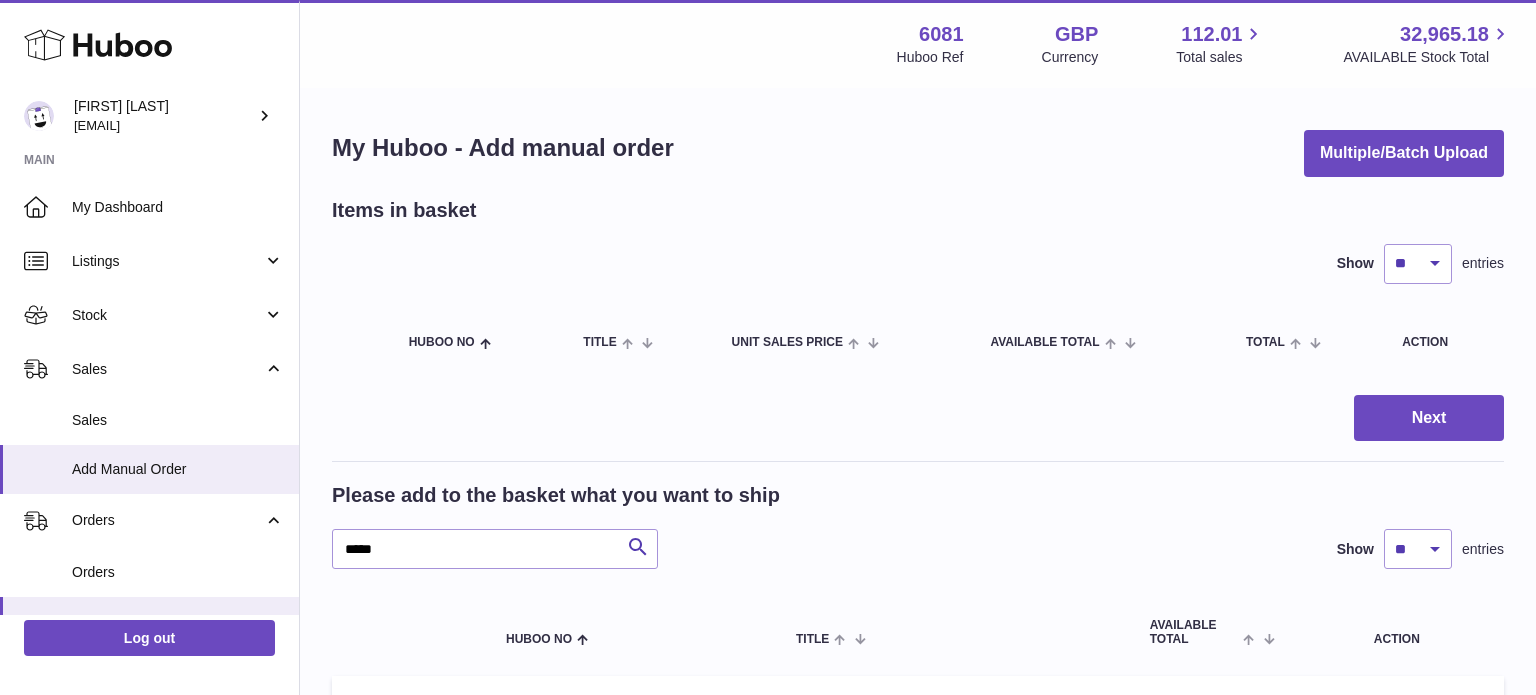 click on "Show
** ** ** ***
entries" at bounding box center [918, 264] 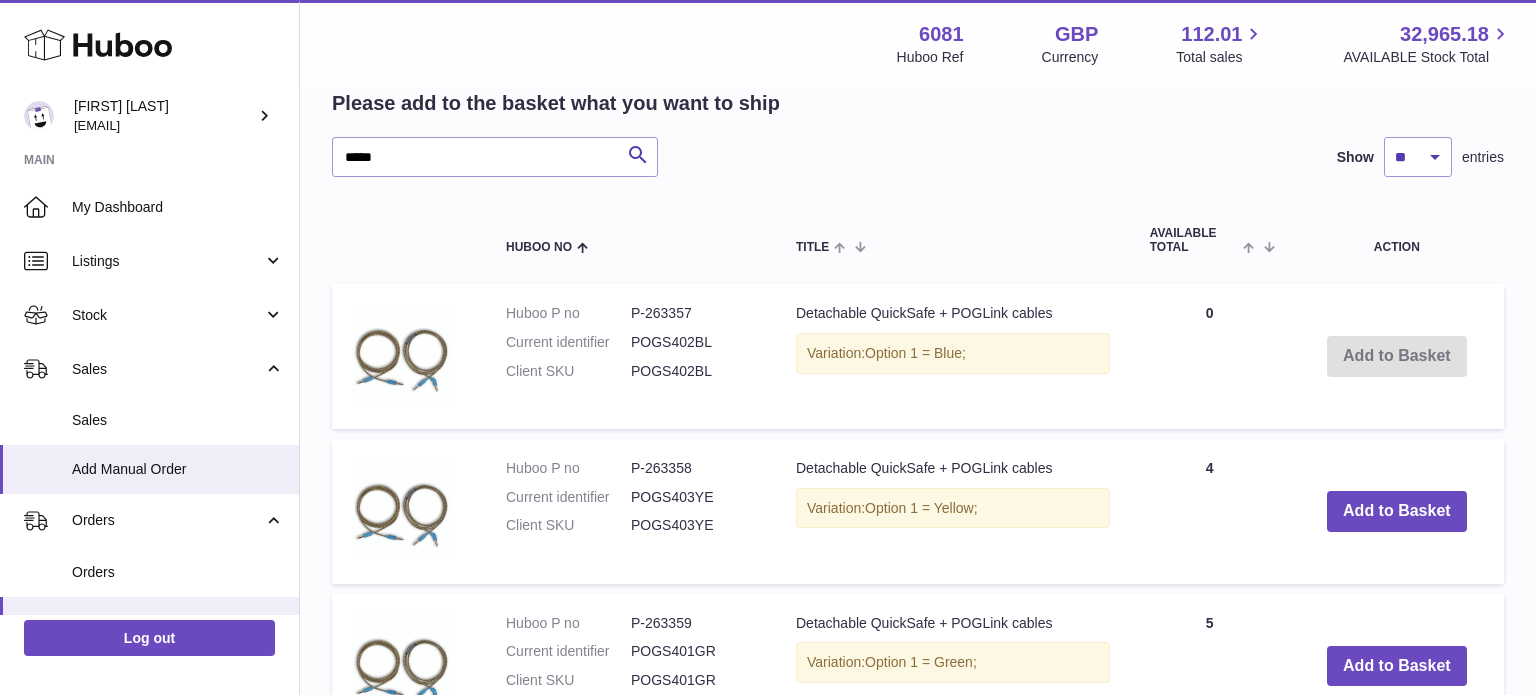 scroll, scrollTop: 397, scrollLeft: 0, axis: vertical 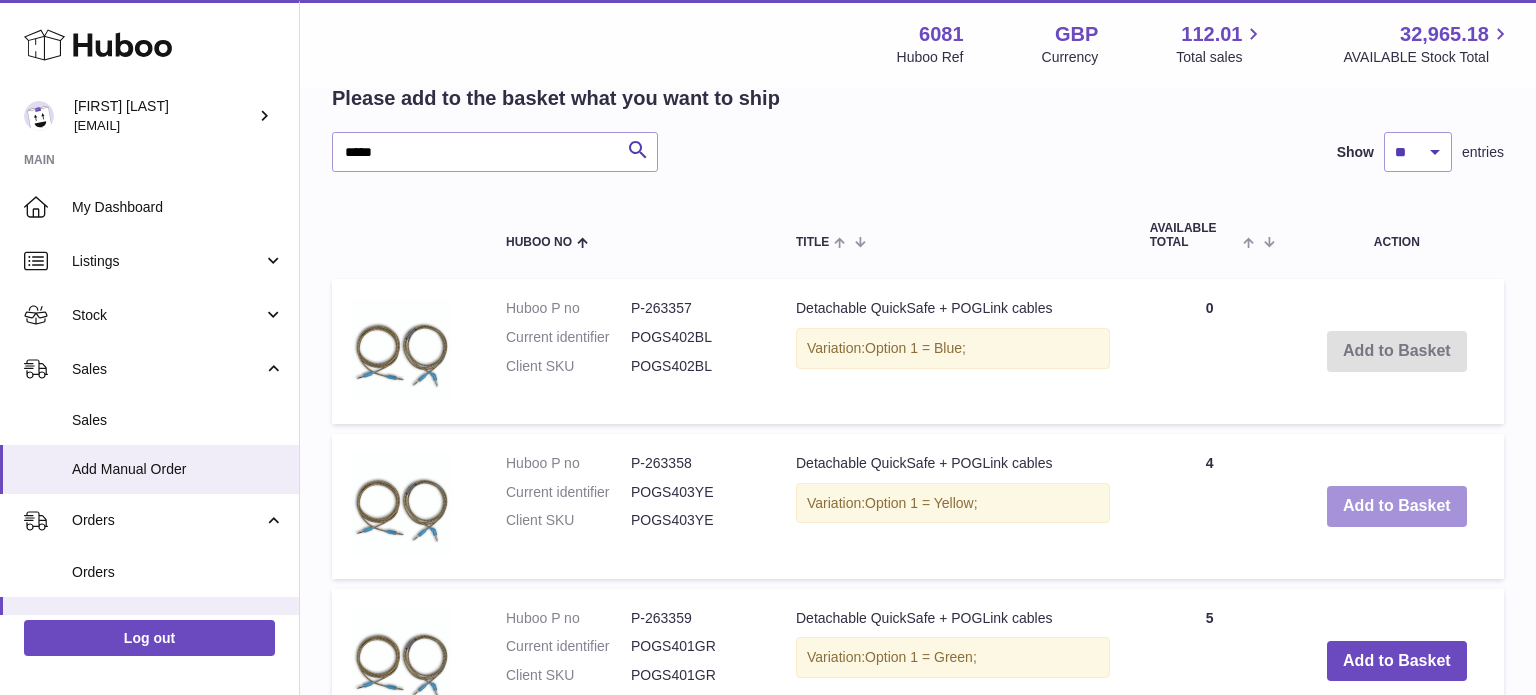 click on "Add to Basket" at bounding box center [1397, 506] 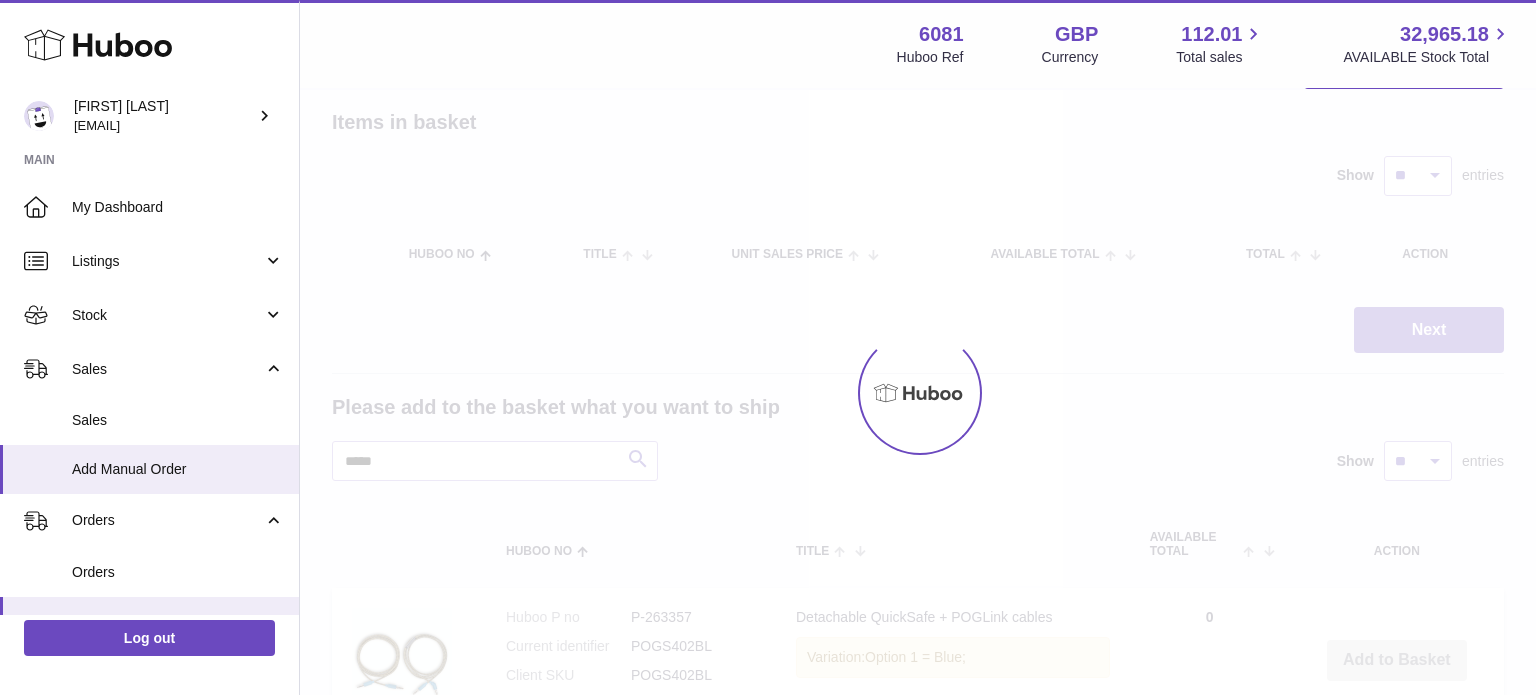 scroll, scrollTop: 0, scrollLeft: 0, axis: both 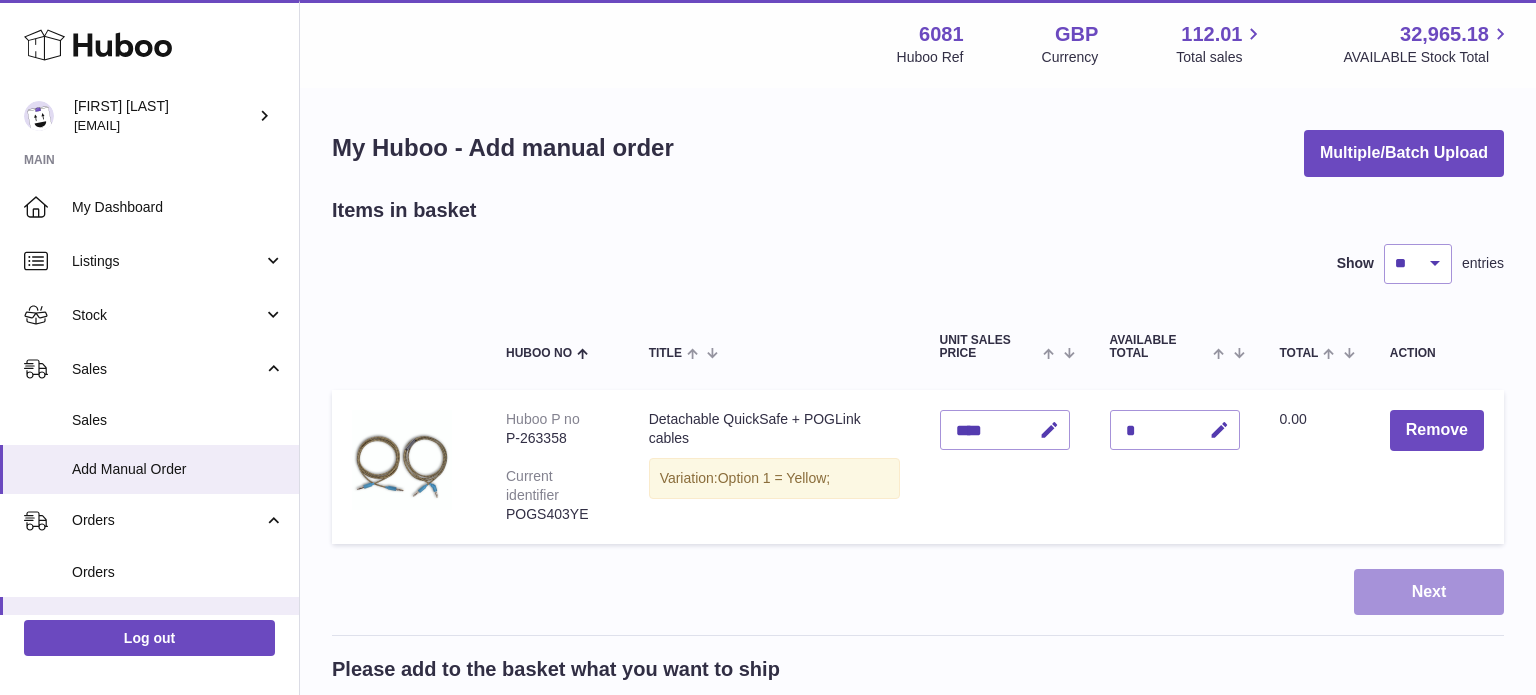 click on "Next" at bounding box center [1429, 592] 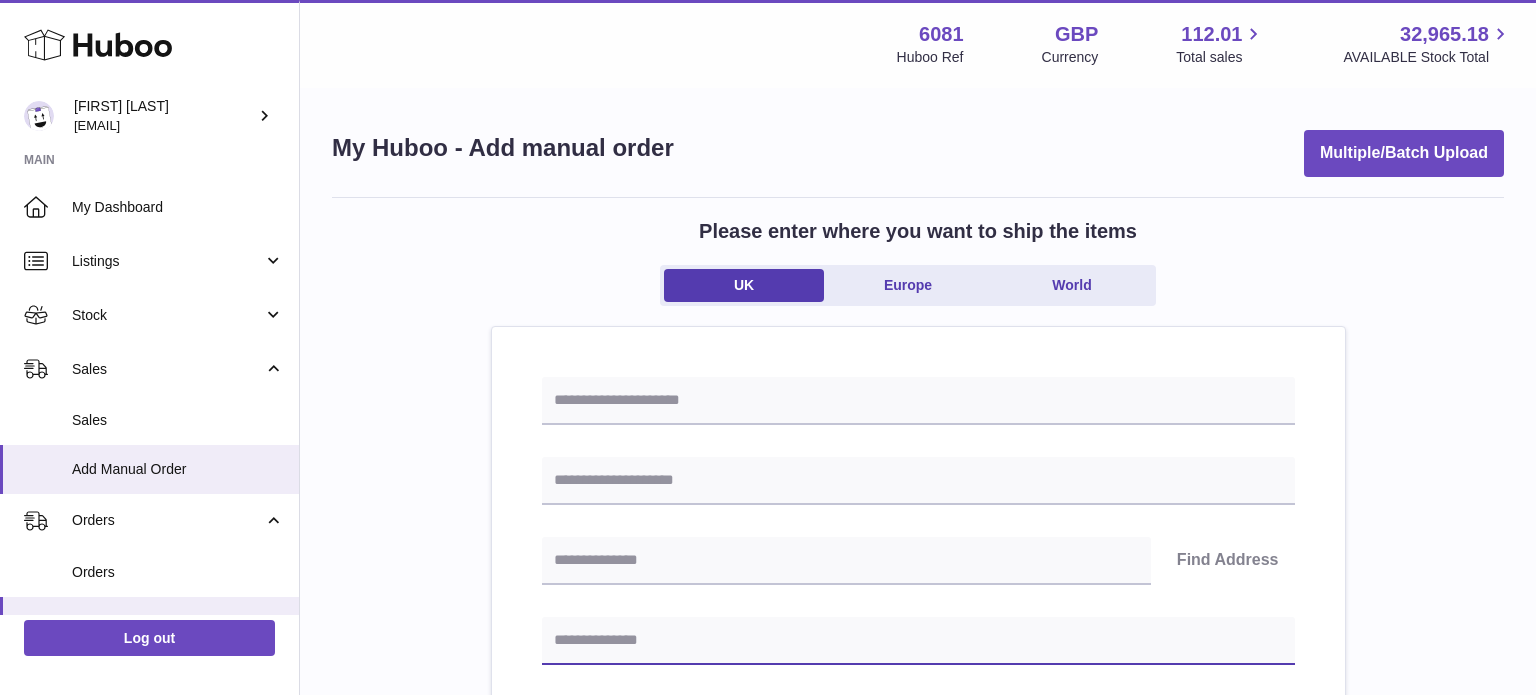 click at bounding box center [918, 641] 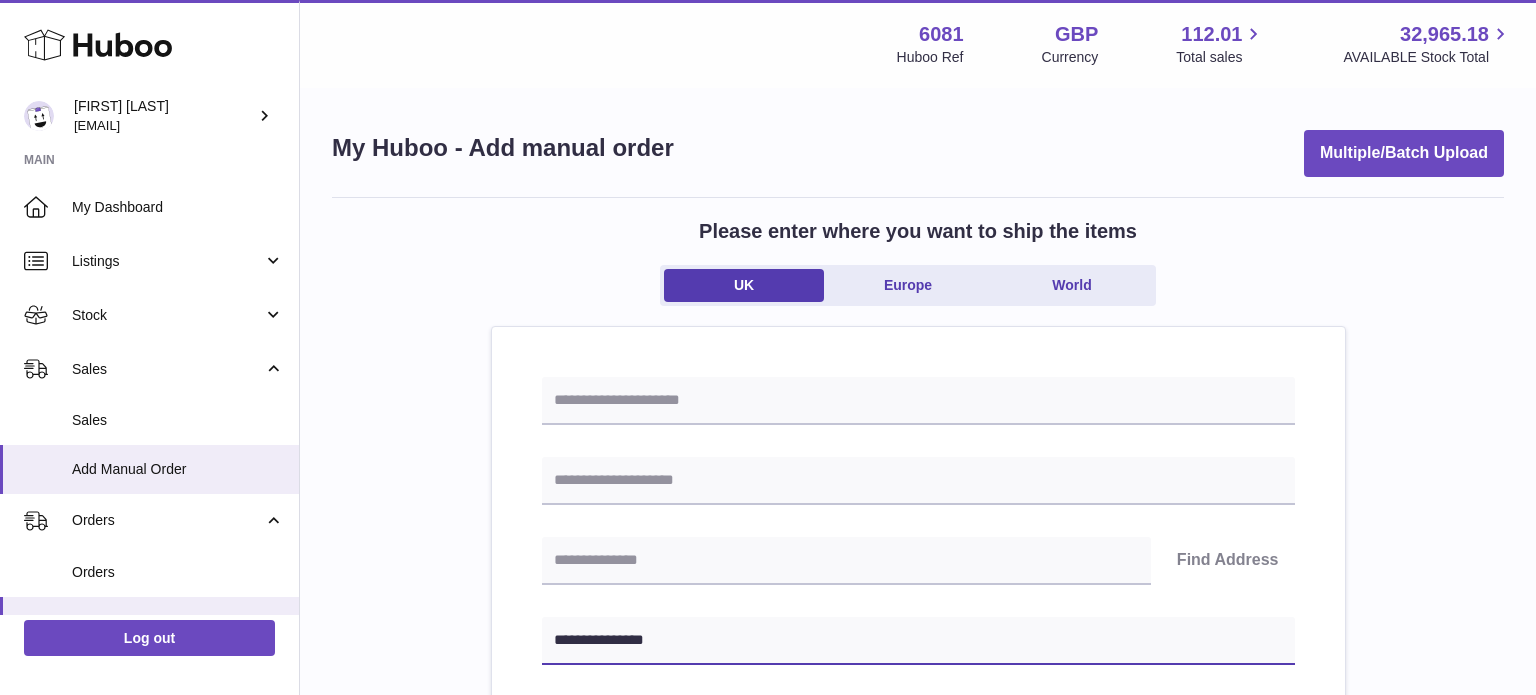 type on "**********" 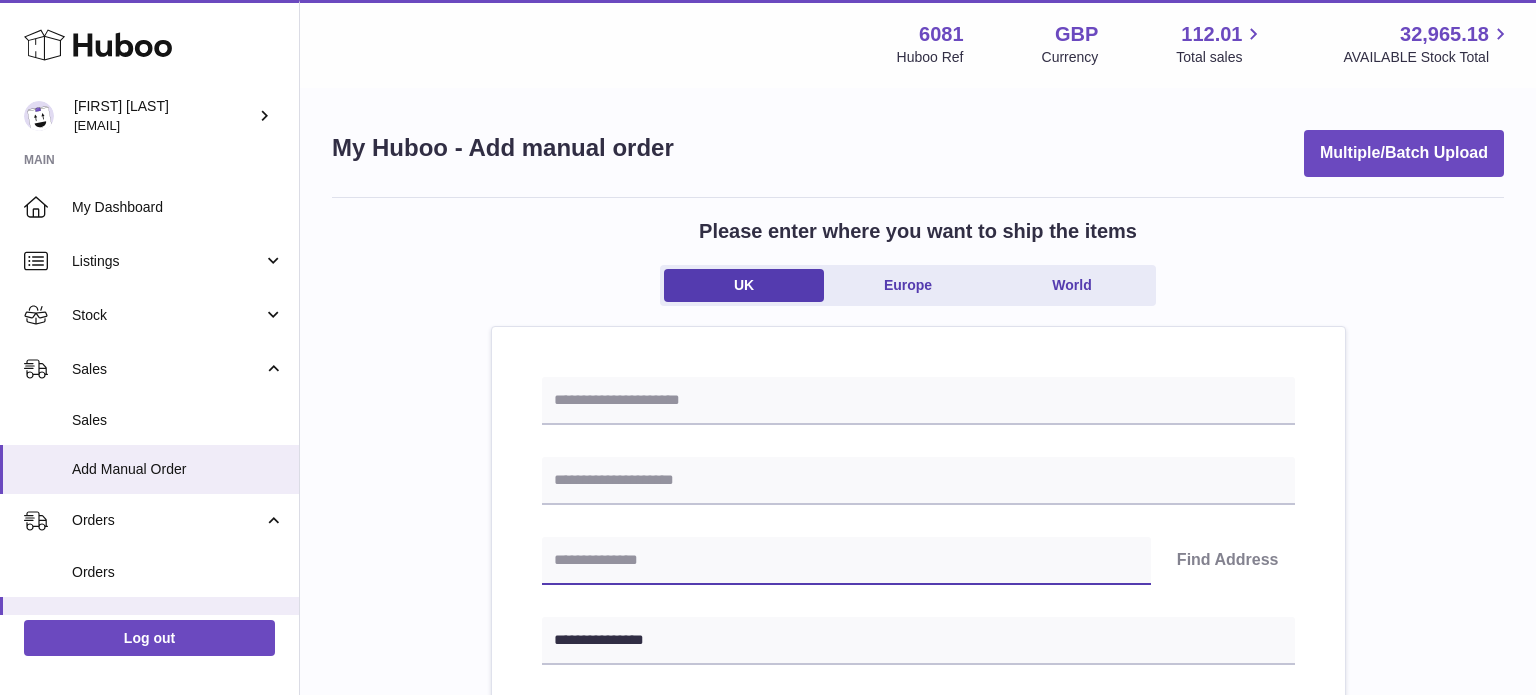 click at bounding box center [846, 561] 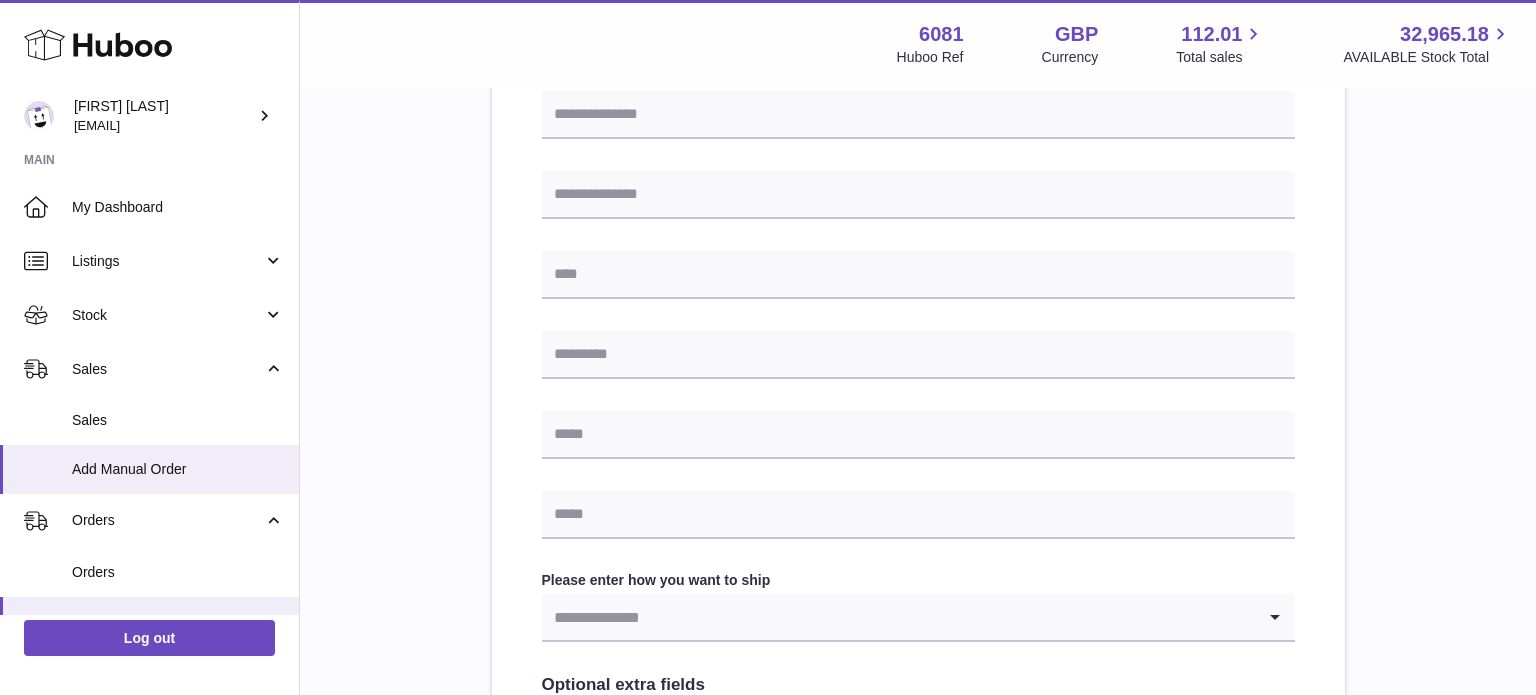 scroll, scrollTop: 608, scrollLeft: 0, axis: vertical 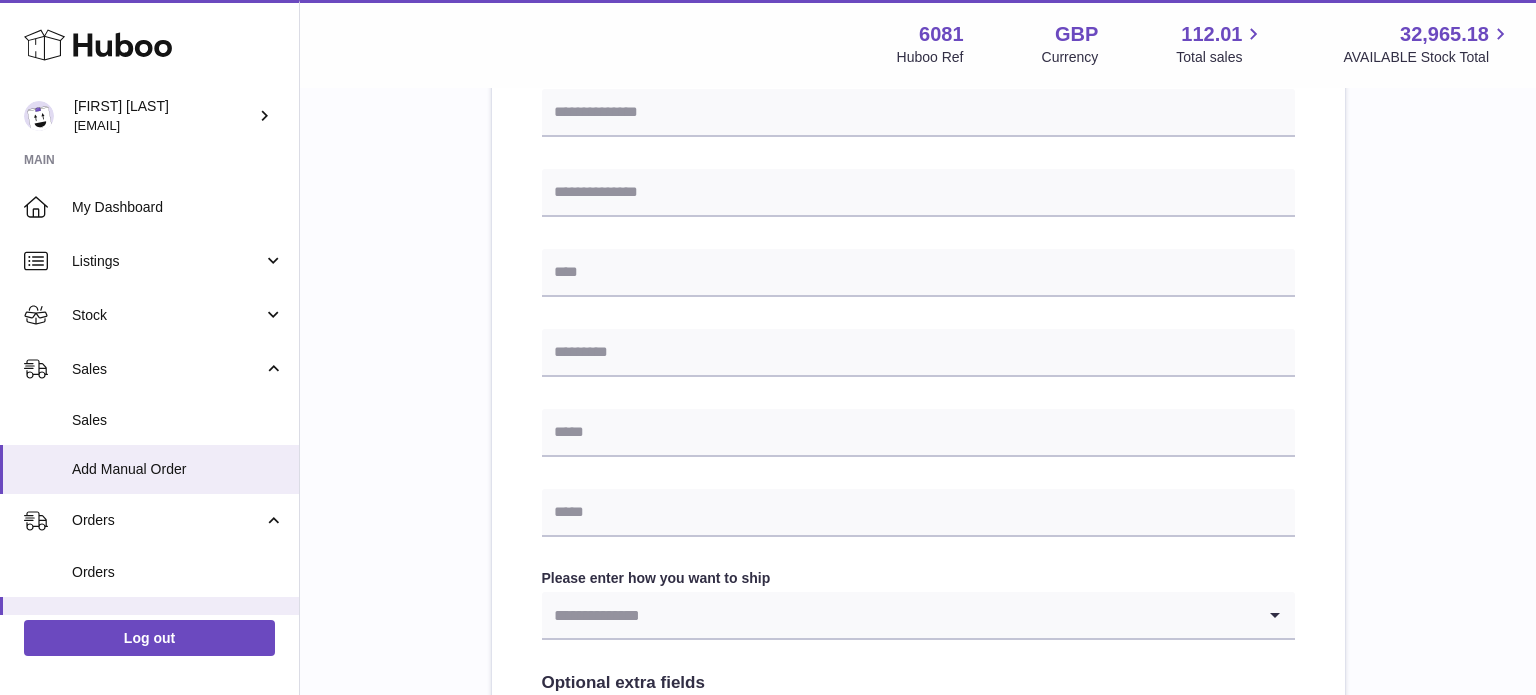 type on "*******" 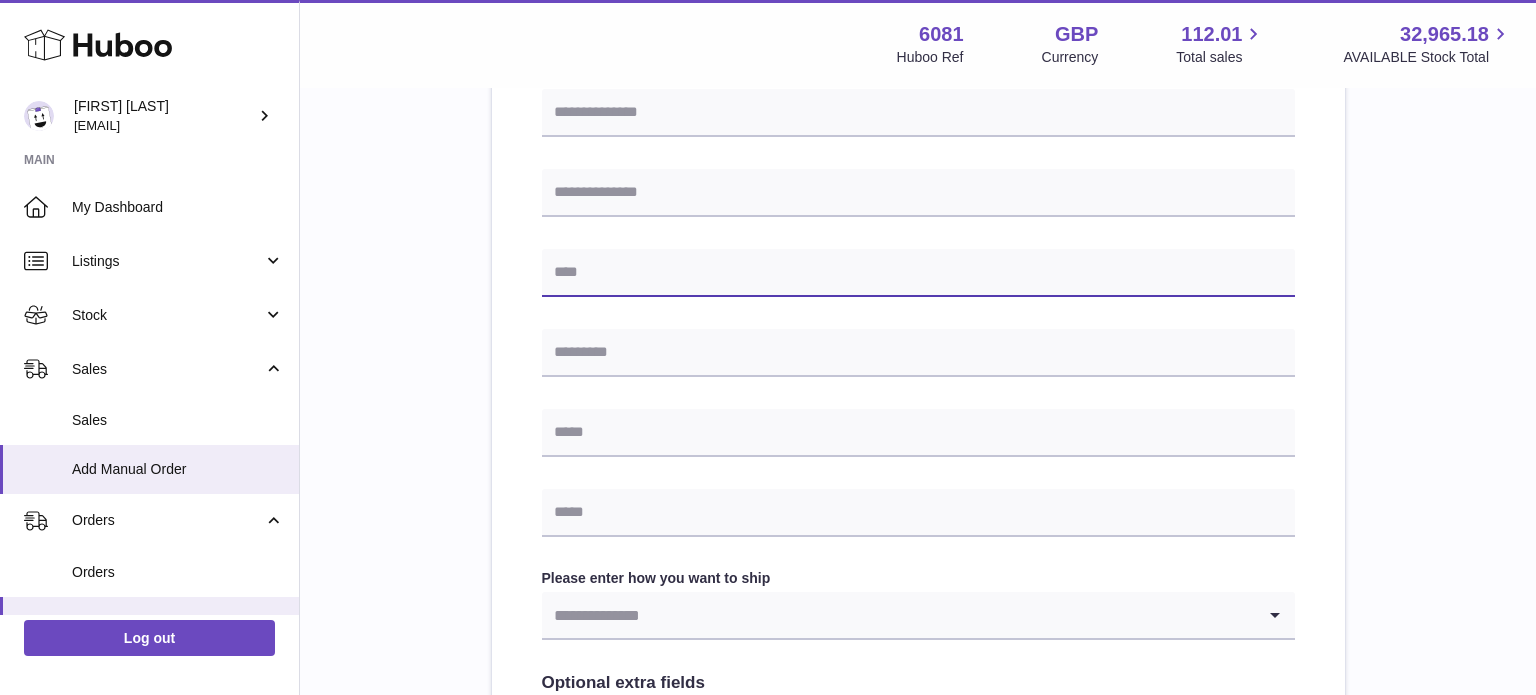 click at bounding box center (918, 273) 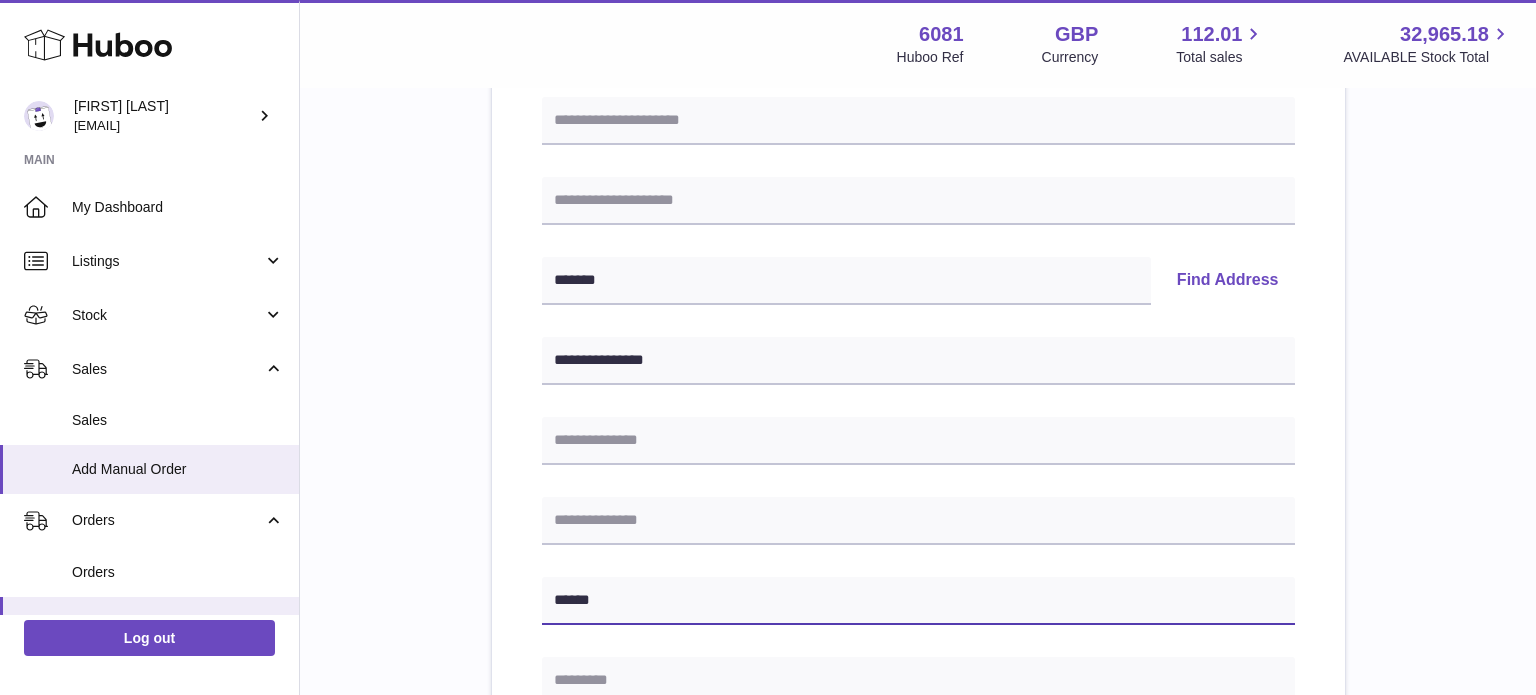 scroll, scrollTop: 261, scrollLeft: 0, axis: vertical 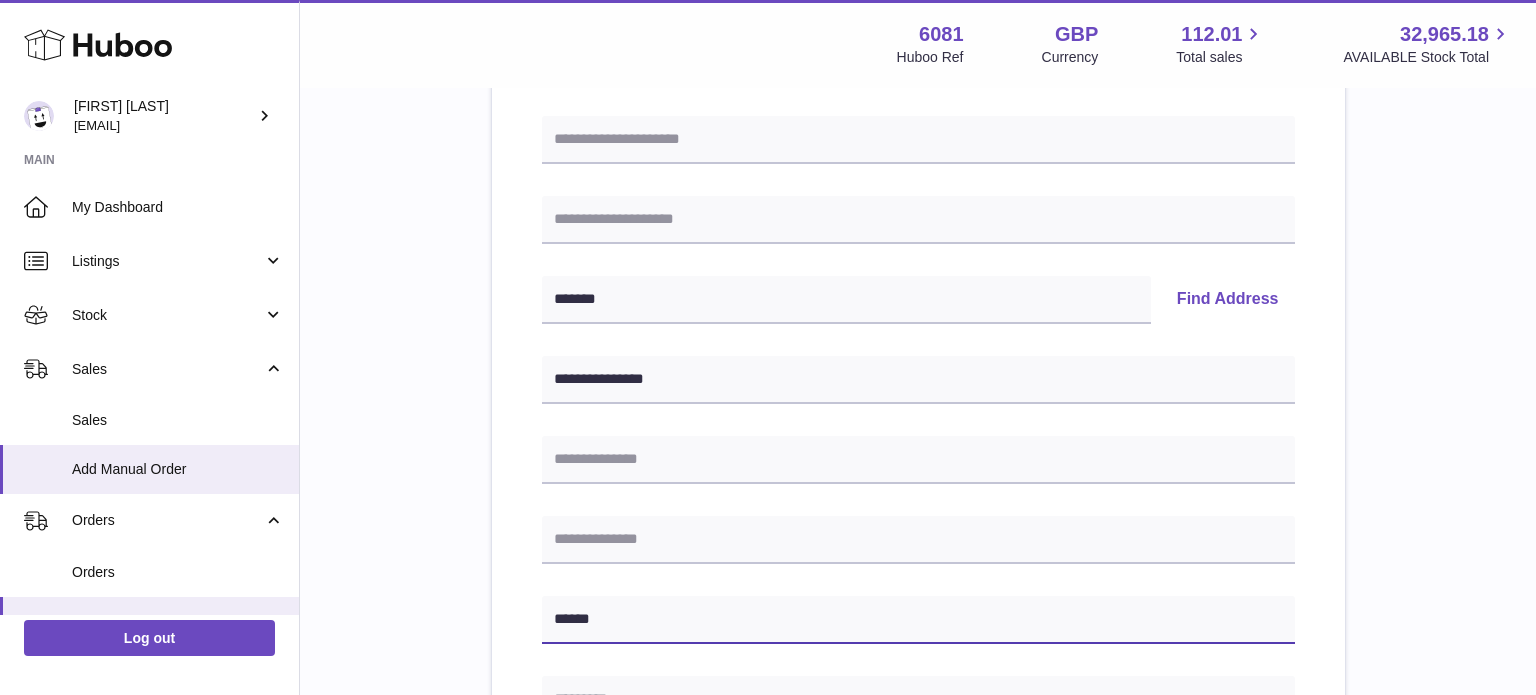 type on "******" 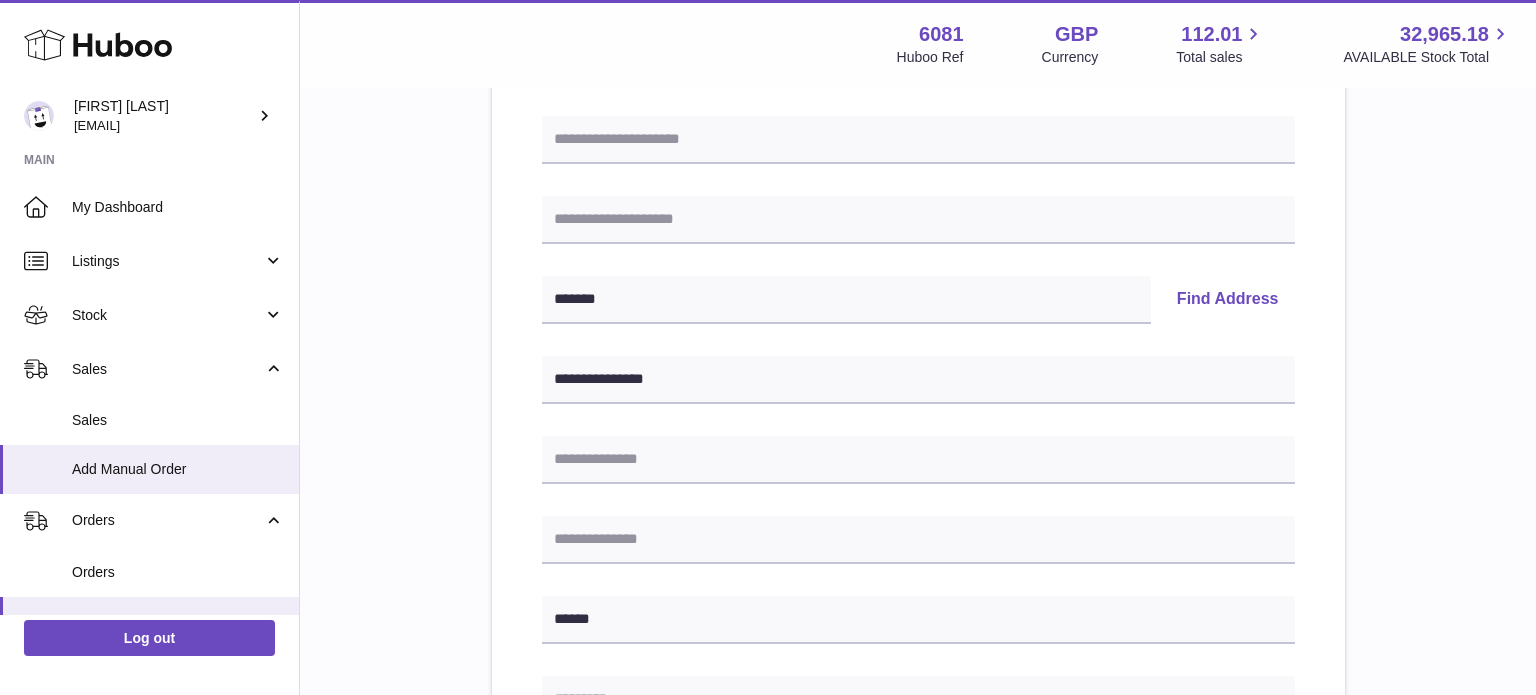 click on "Find Address" at bounding box center [1228, 300] 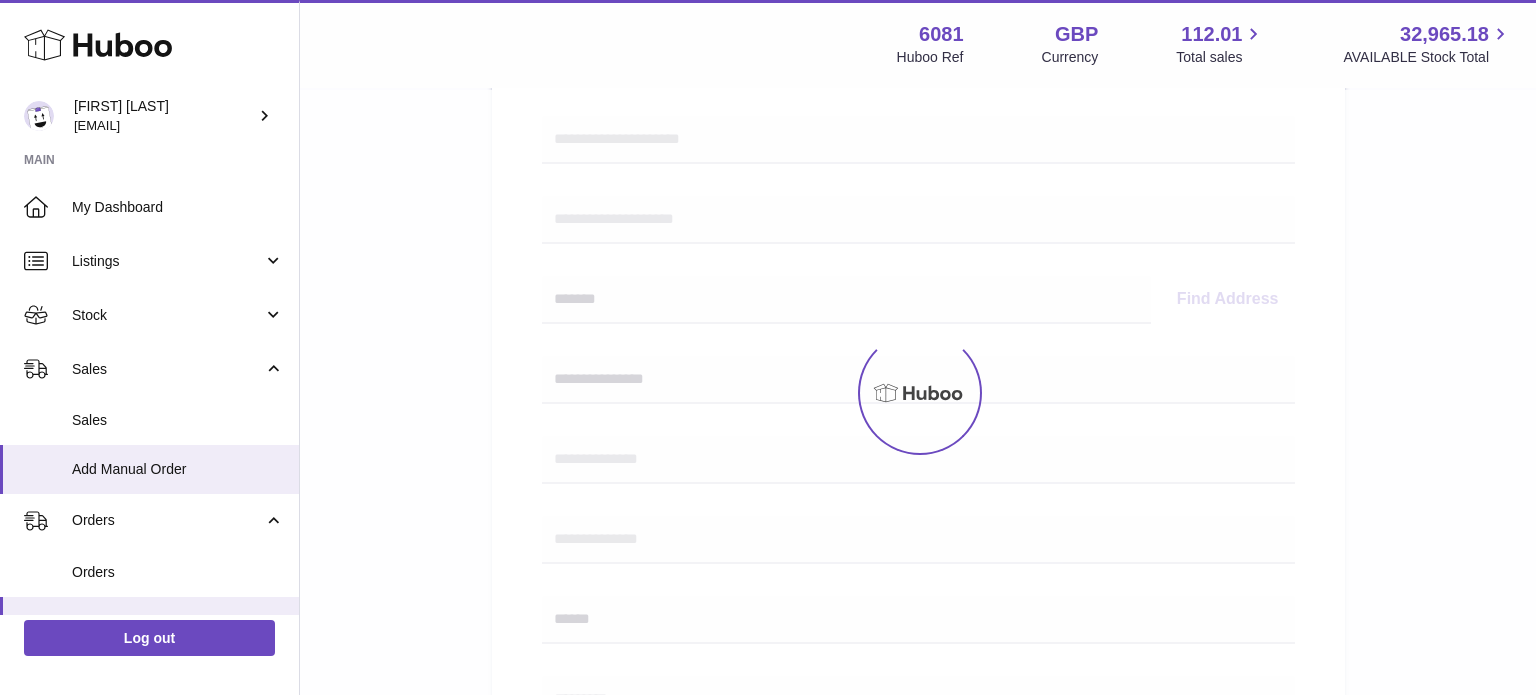 select 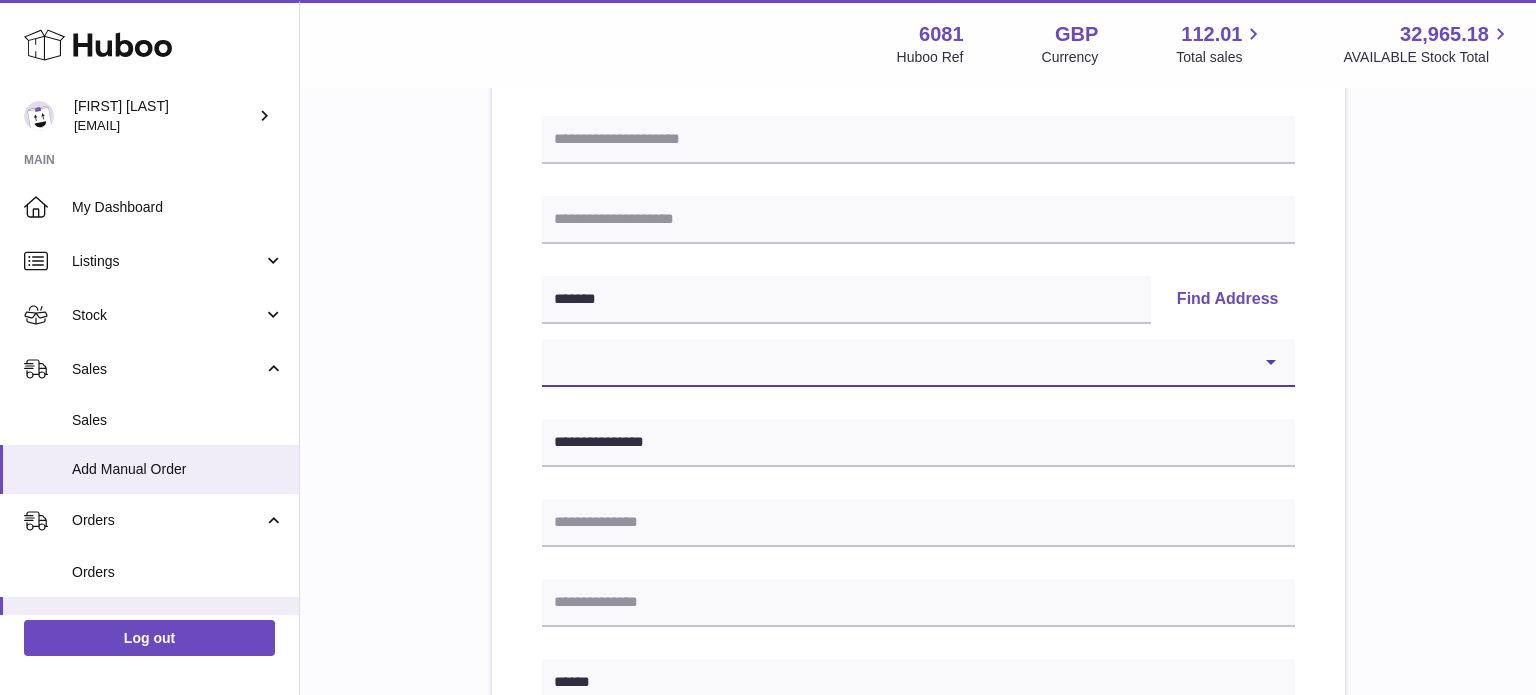 click on "**********" at bounding box center (918, 363) 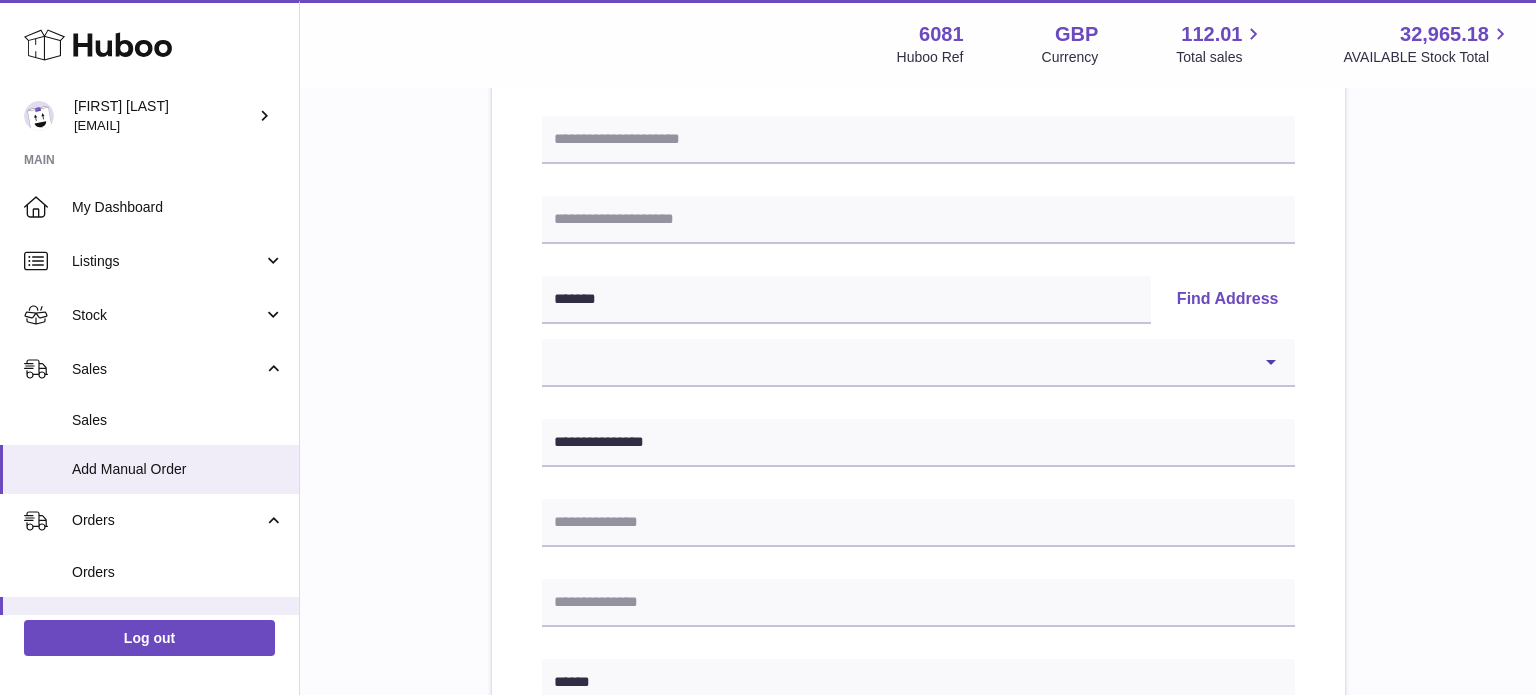 click on "**********" at bounding box center [918, 664] 